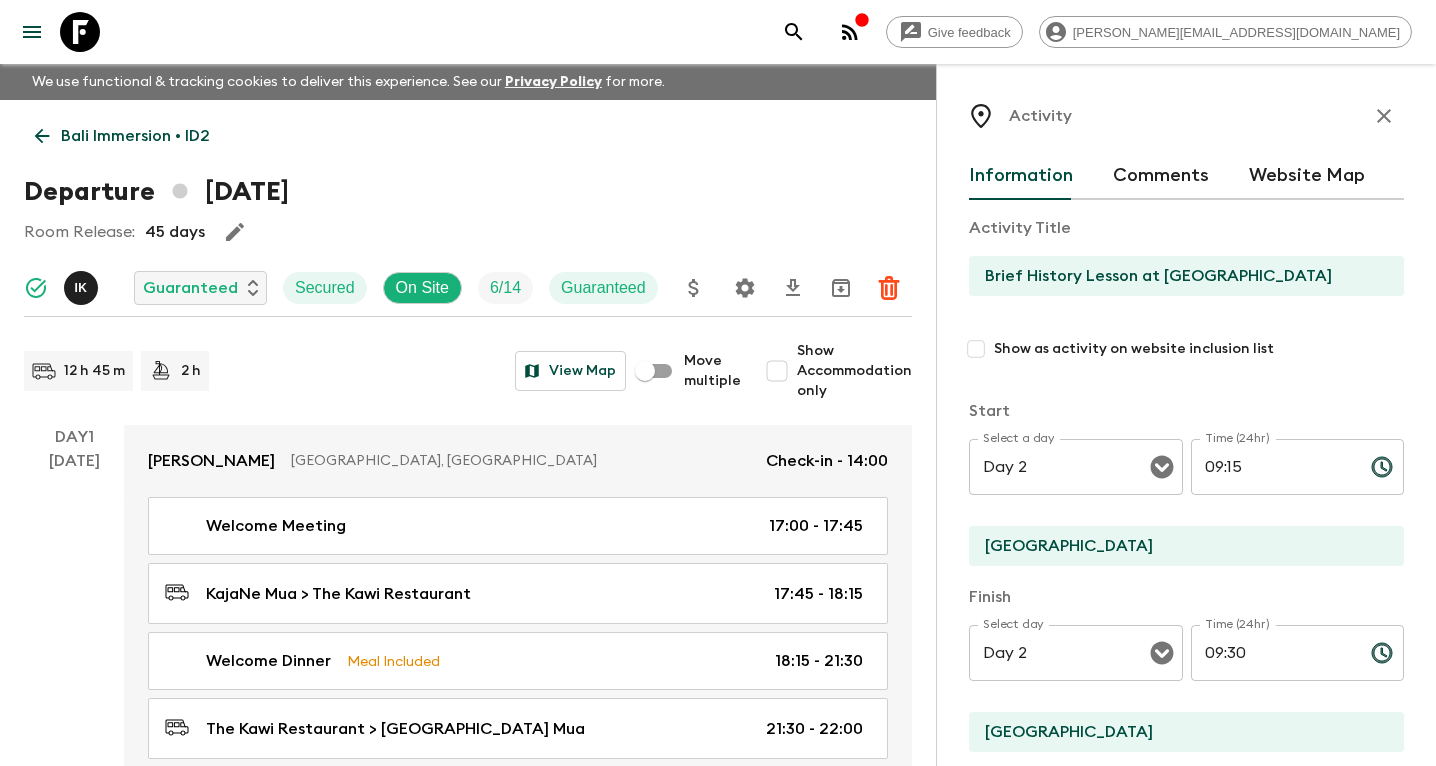 scroll, scrollTop: 522, scrollLeft: 0, axis: vertical 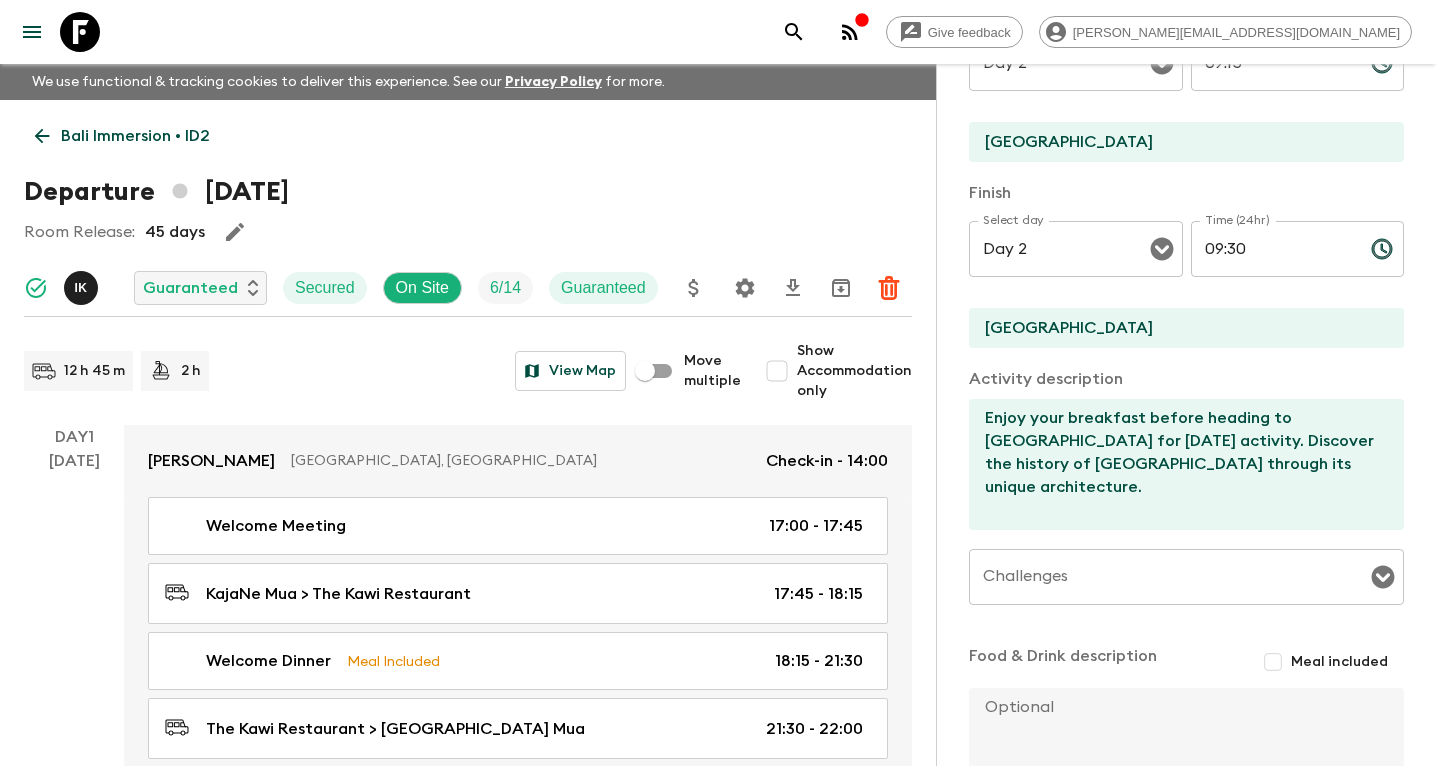 click 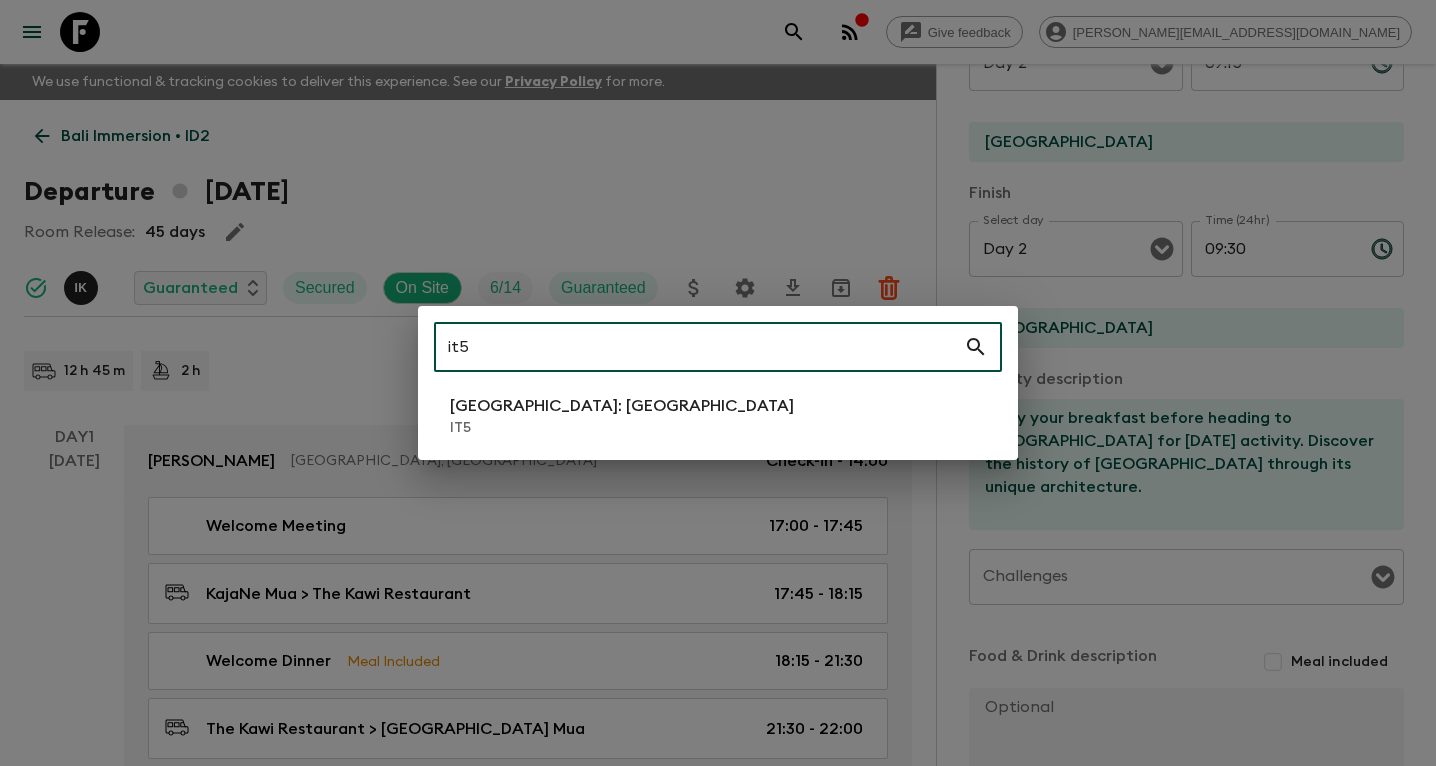 type on "it5" 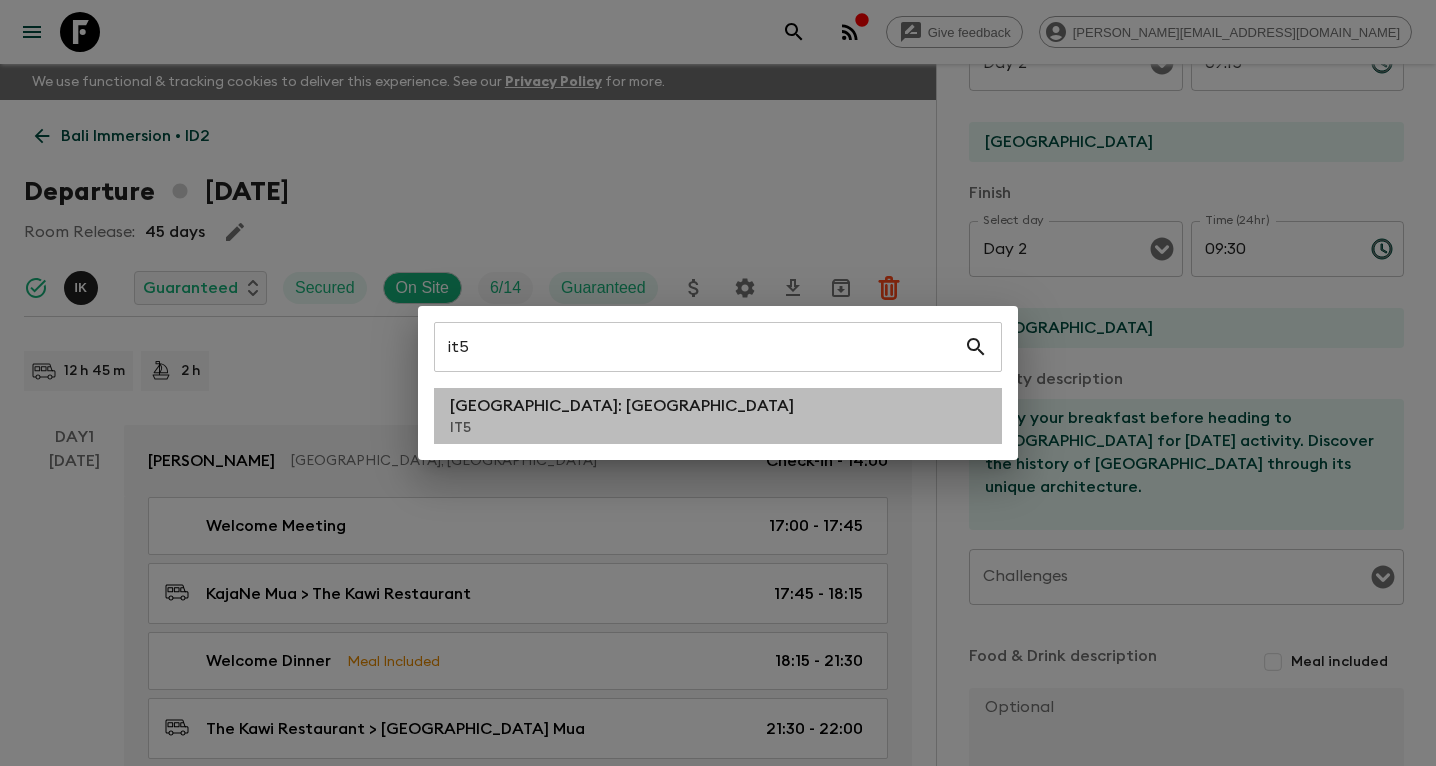 click on "[GEOGRAPHIC_DATA]: [GEOGRAPHIC_DATA] IT5" at bounding box center (718, 416) 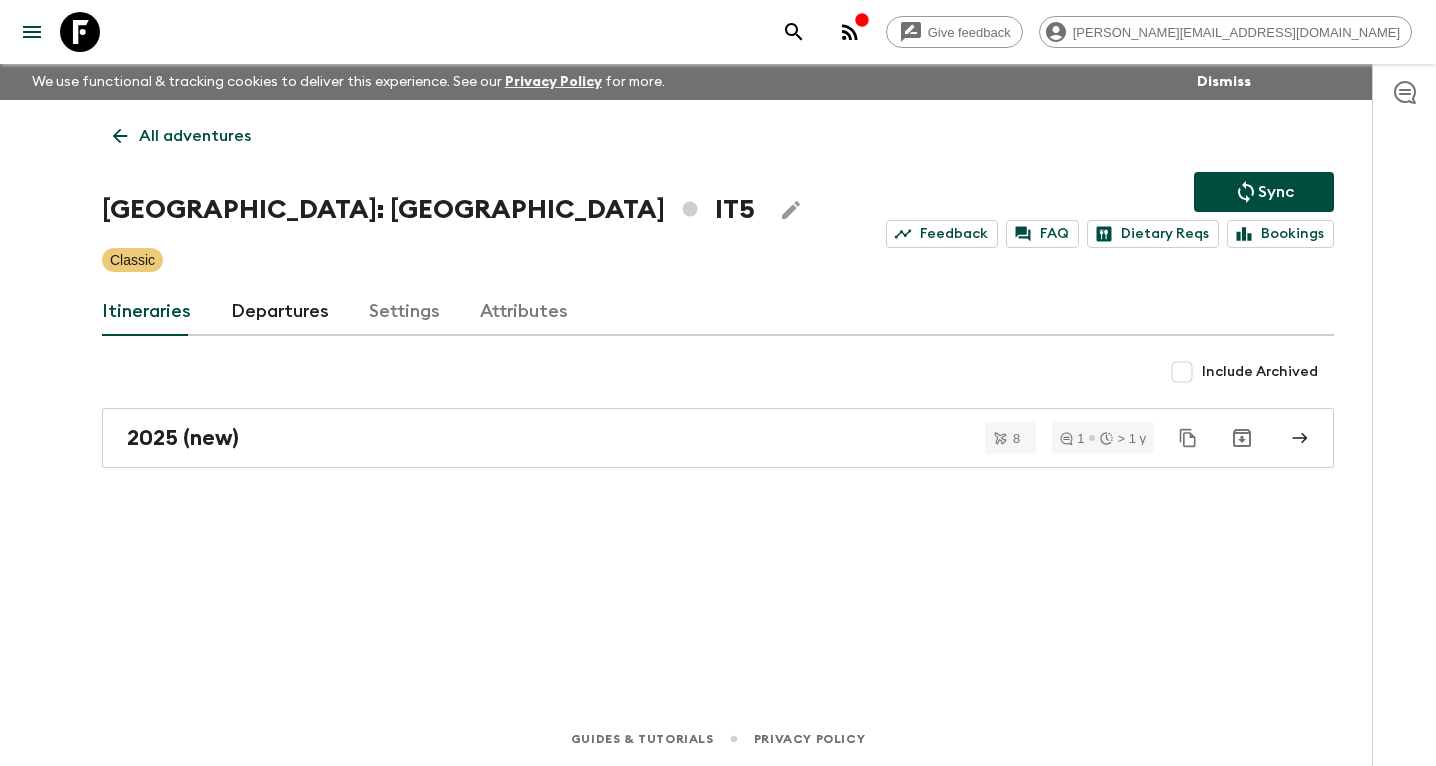 click on "Departures" at bounding box center (280, 312) 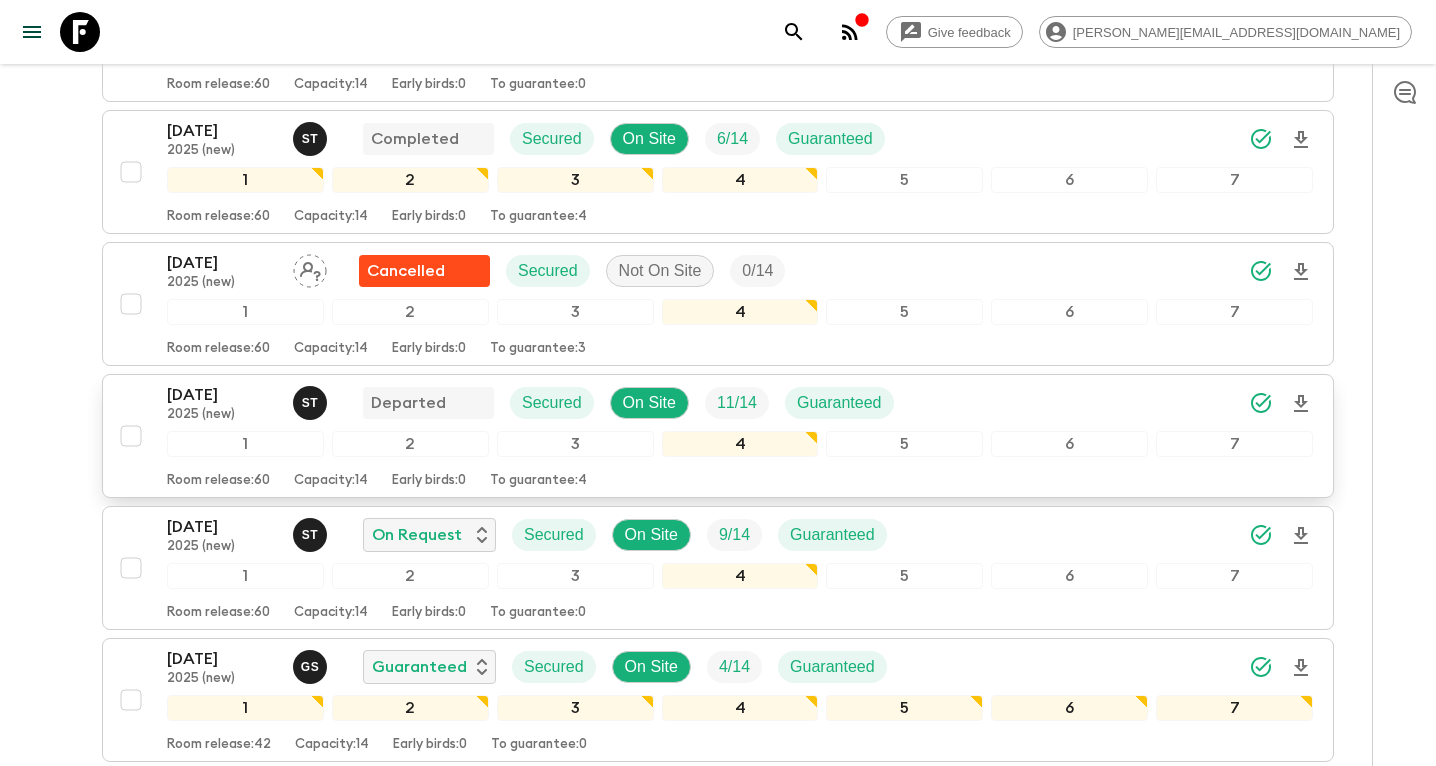 scroll, scrollTop: 1602, scrollLeft: 0, axis: vertical 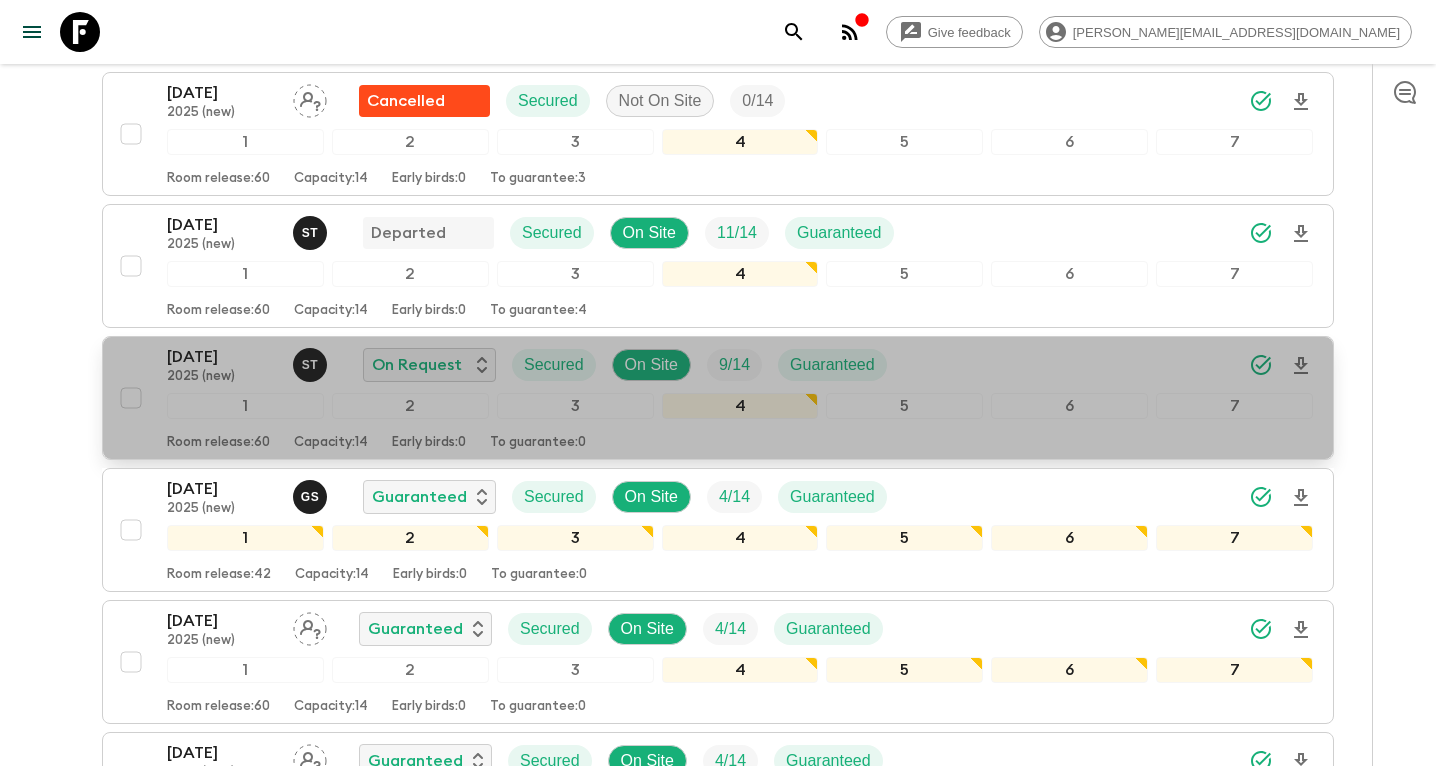 click on "[DATE]" at bounding box center (222, 357) 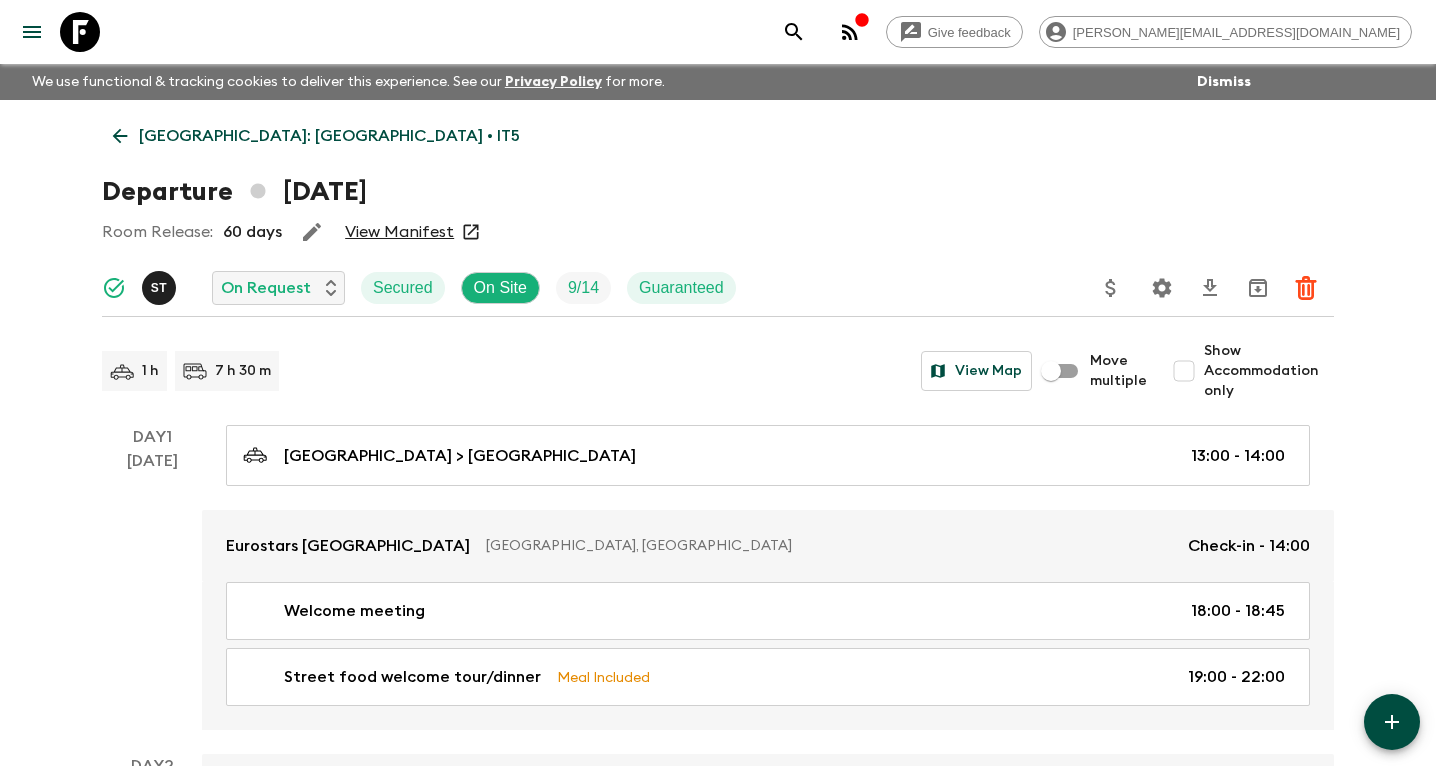 click on "[GEOGRAPHIC_DATA]: [GEOGRAPHIC_DATA] • IT5" at bounding box center [329, 136] 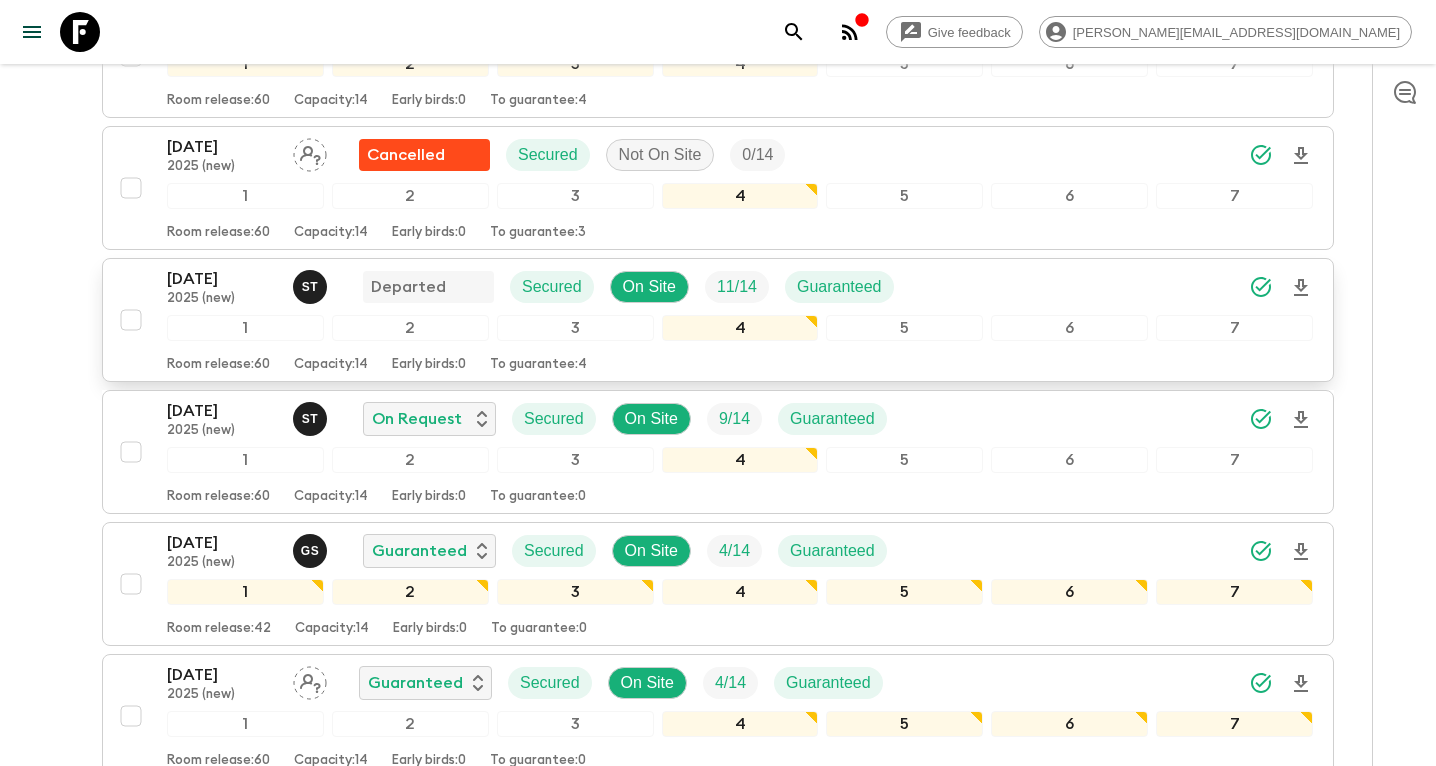 scroll, scrollTop: 1484, scrollLeft: 0, axis: vertical 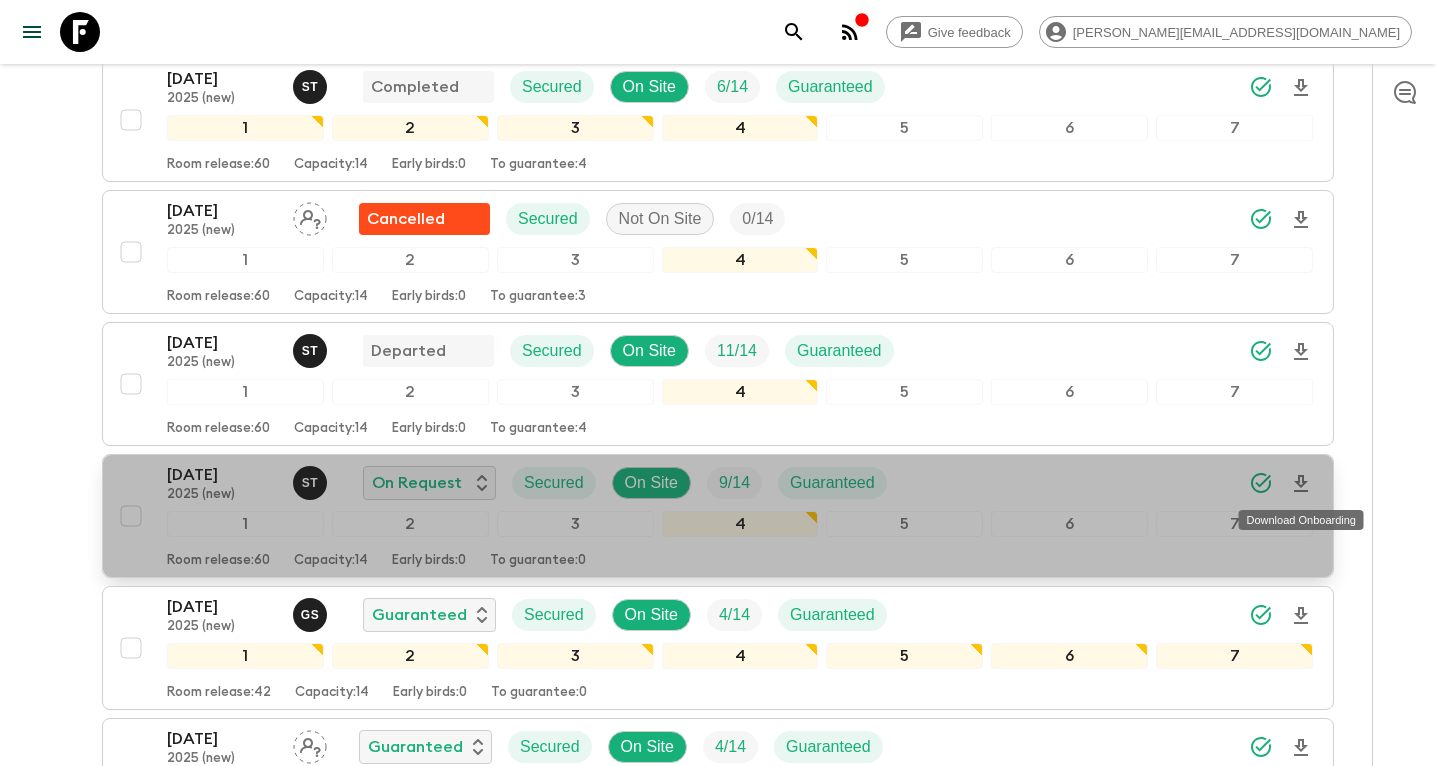 click 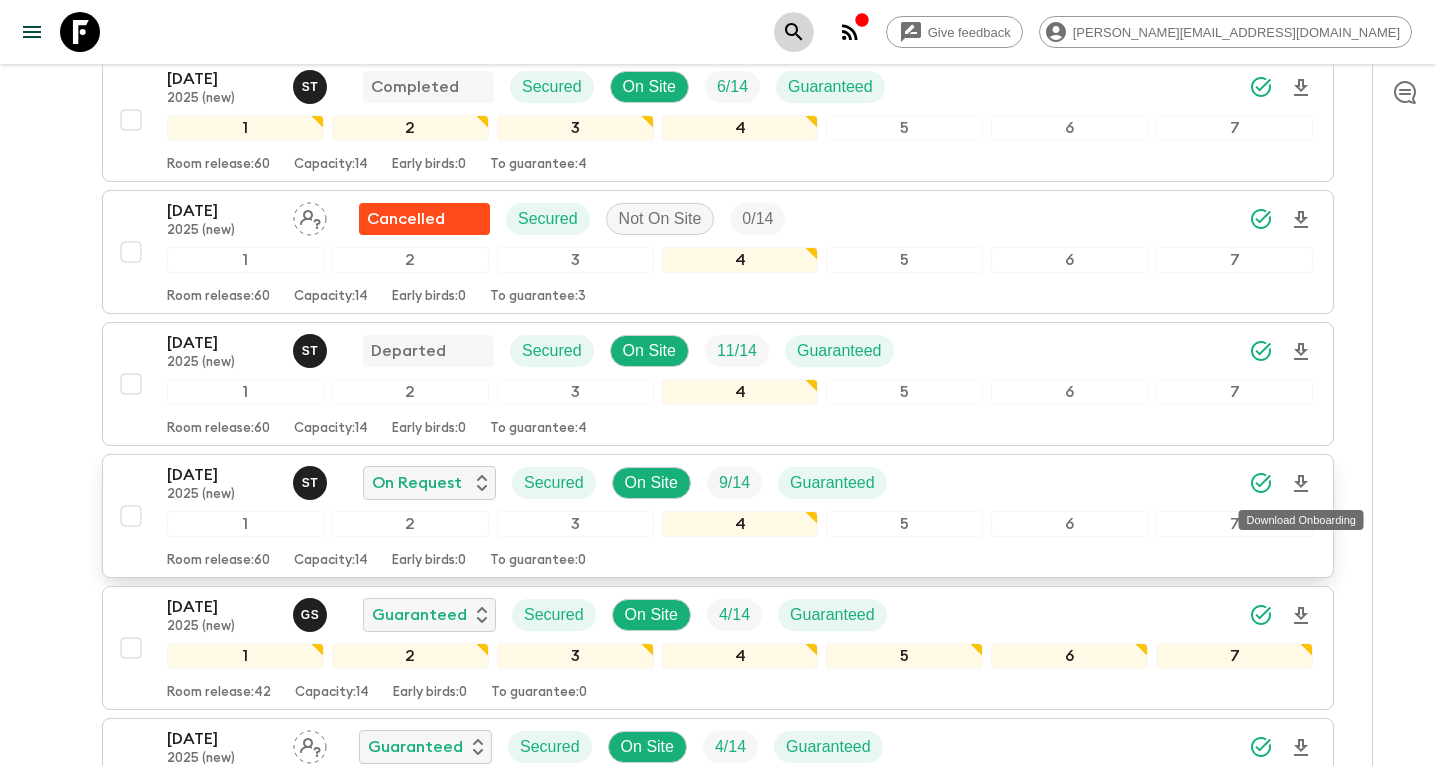click 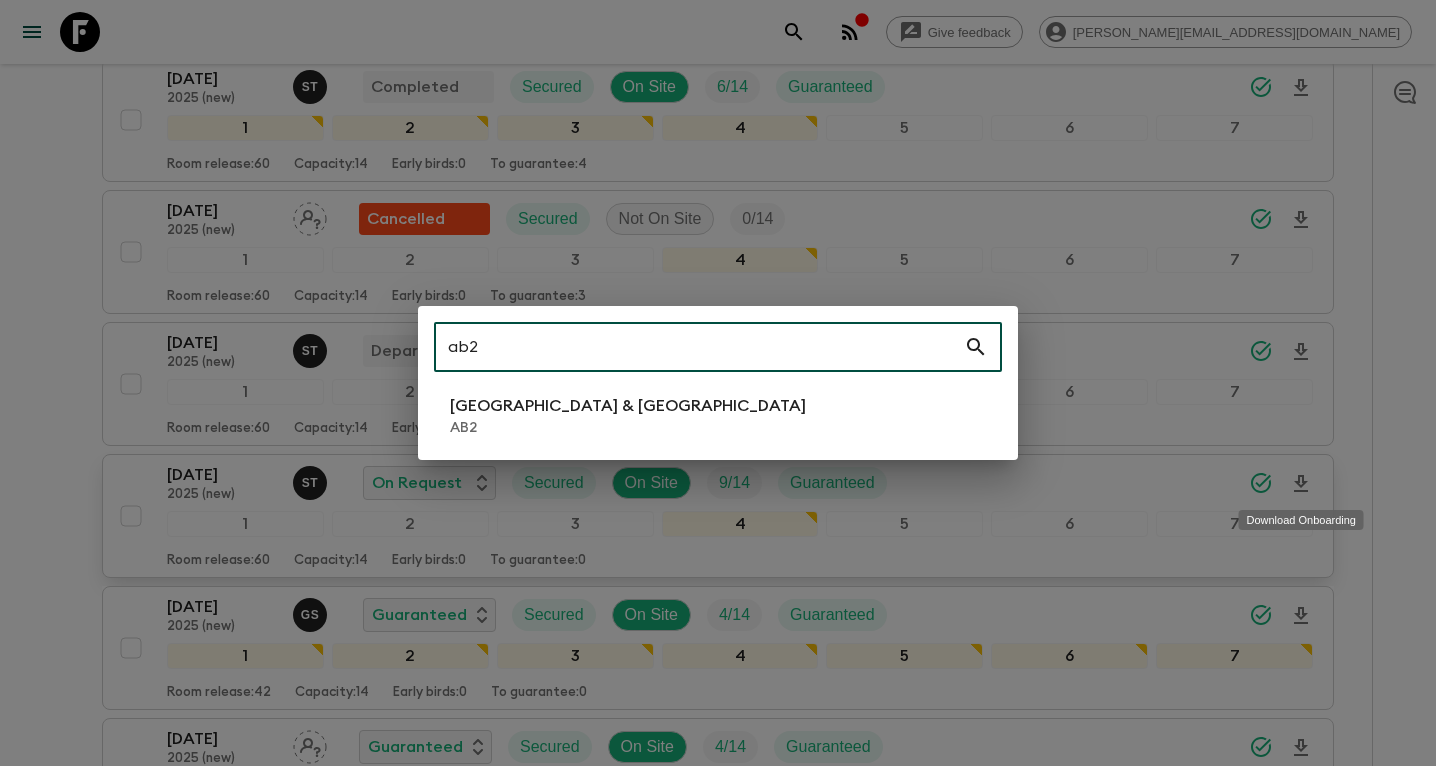 type on "ab2" 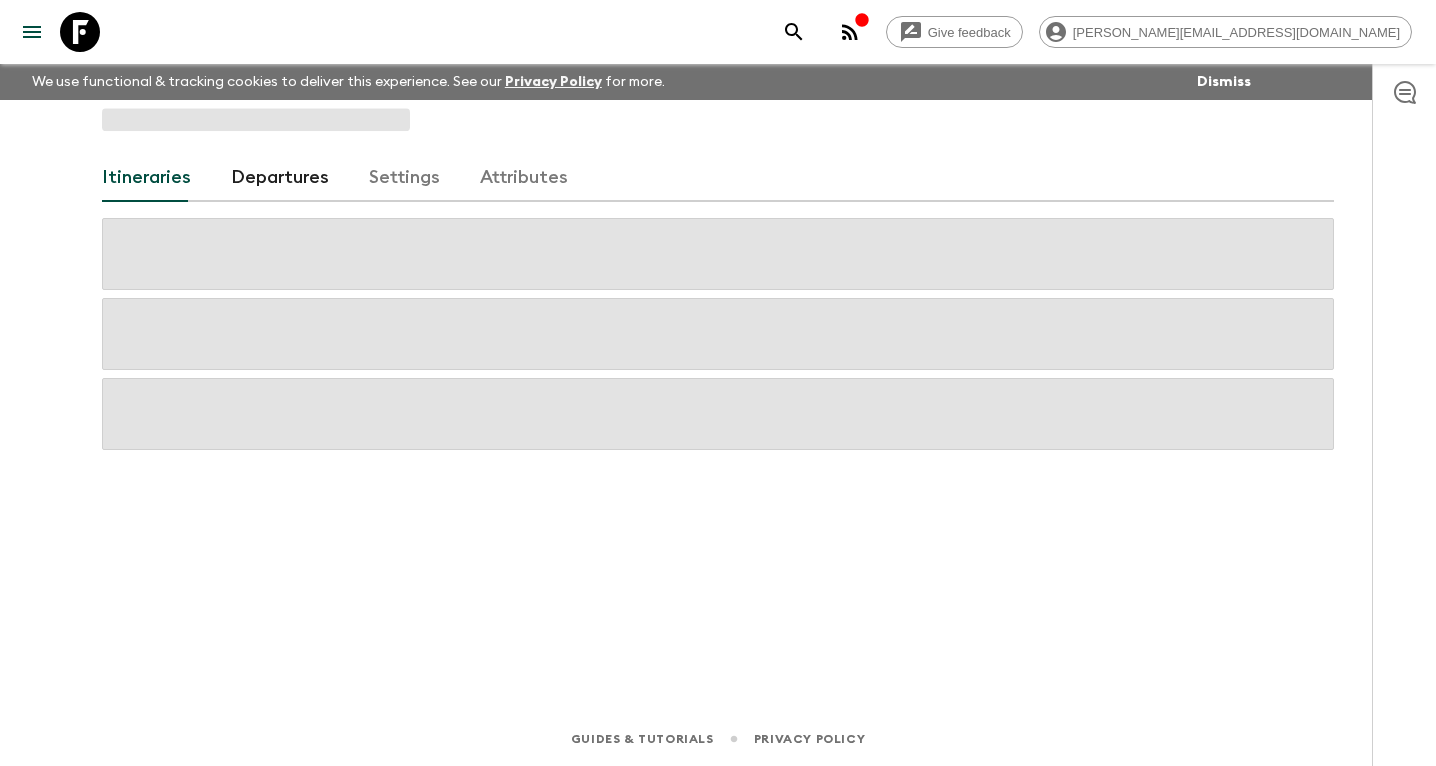 scroll, scrollTop: 0, scrollLeft: 0, axis: both 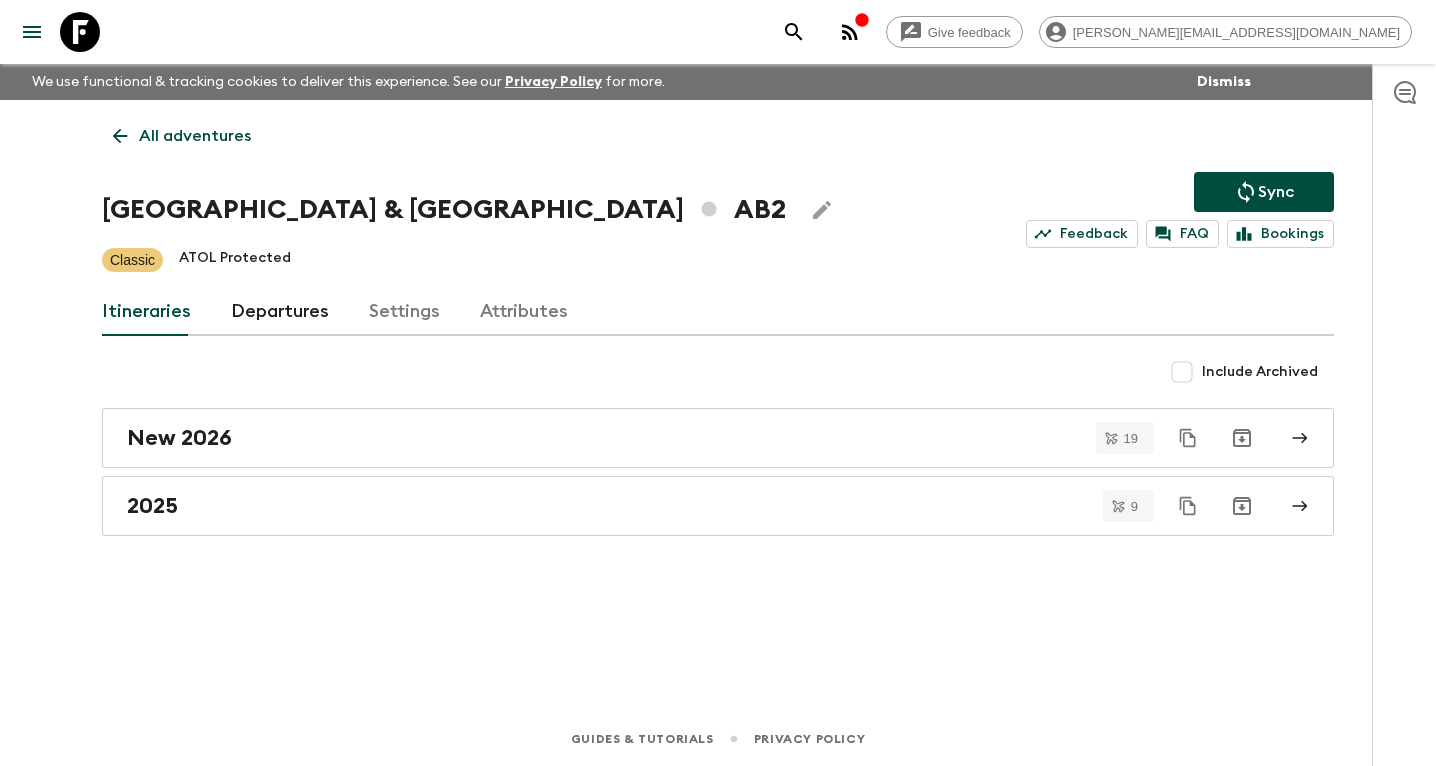 click on "Departures" at bounding box center (280, 312) 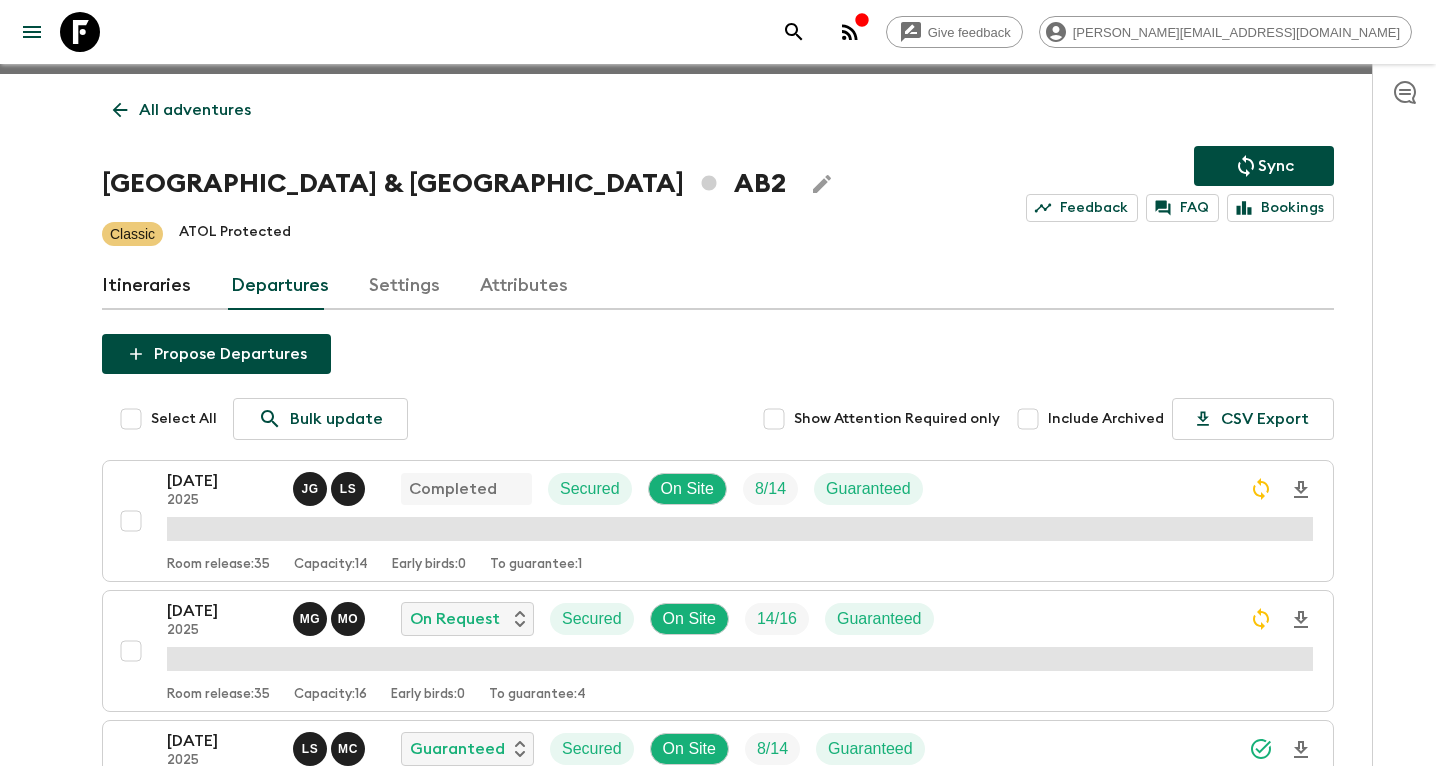 scroll, scrollTop: 33, scrollLeft: 0, axis: vertical 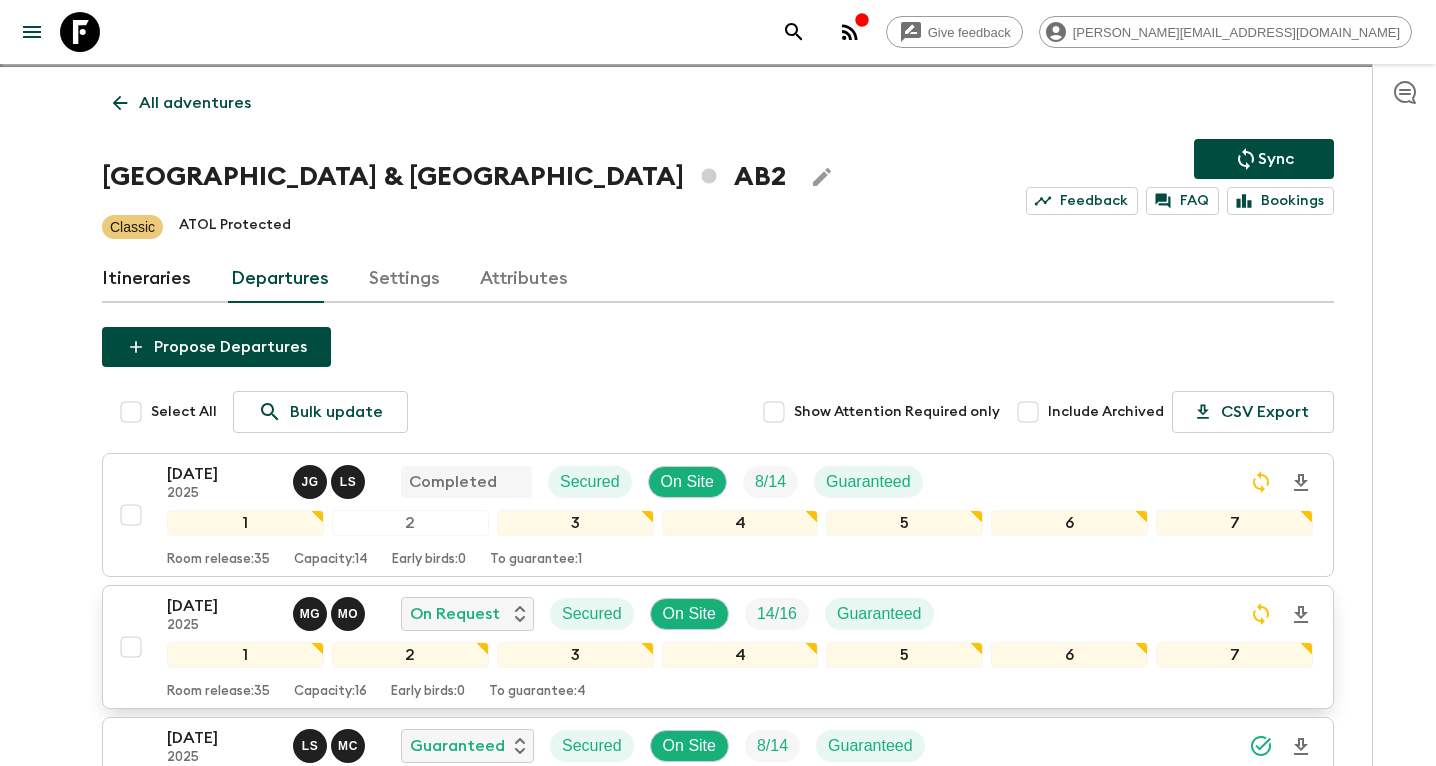 click on "[DATE] 2025 M G M O On Request Secured On Site 14 / 16 Guaranteed" at bounding box center (740, 614) 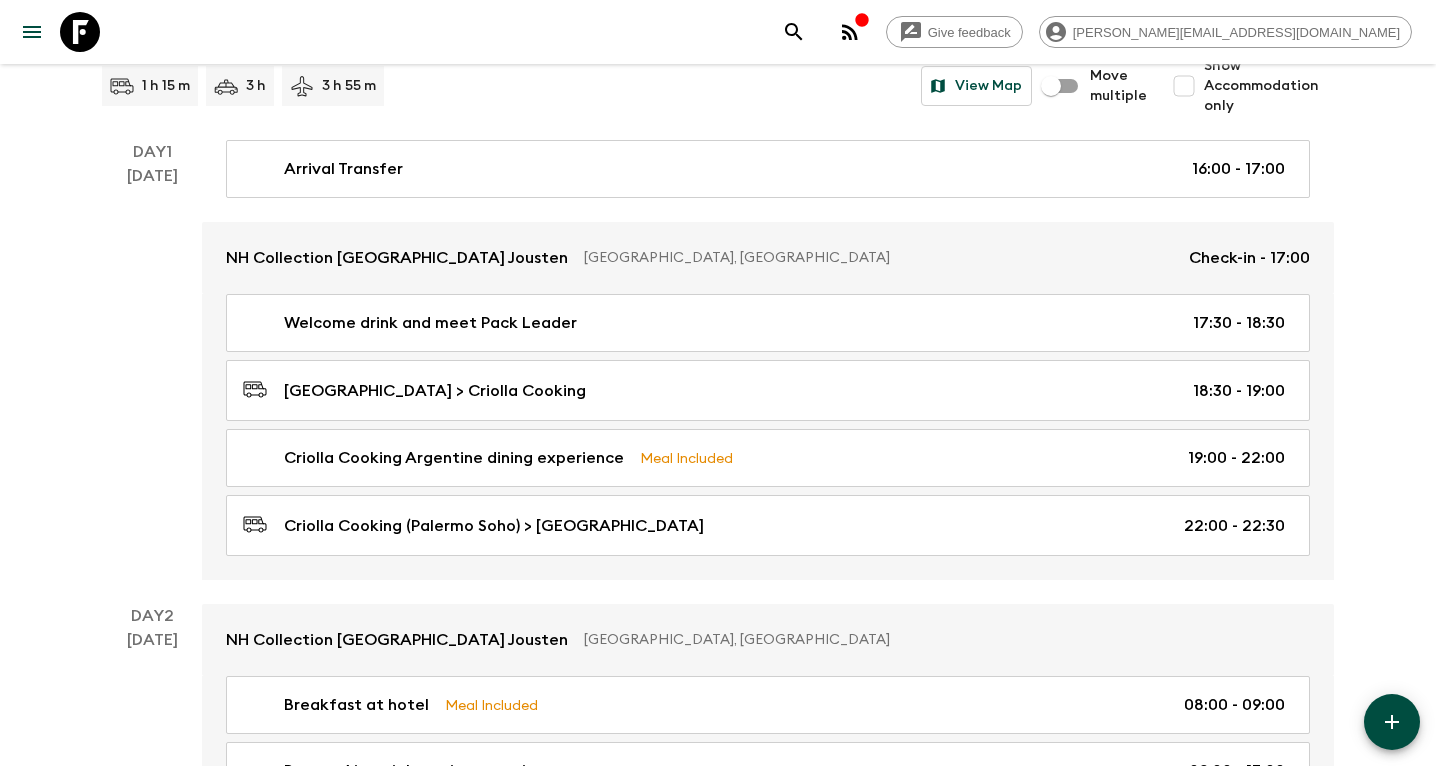 scroll, scrollTop: 294, scrollLeft: 0, axis: vertical 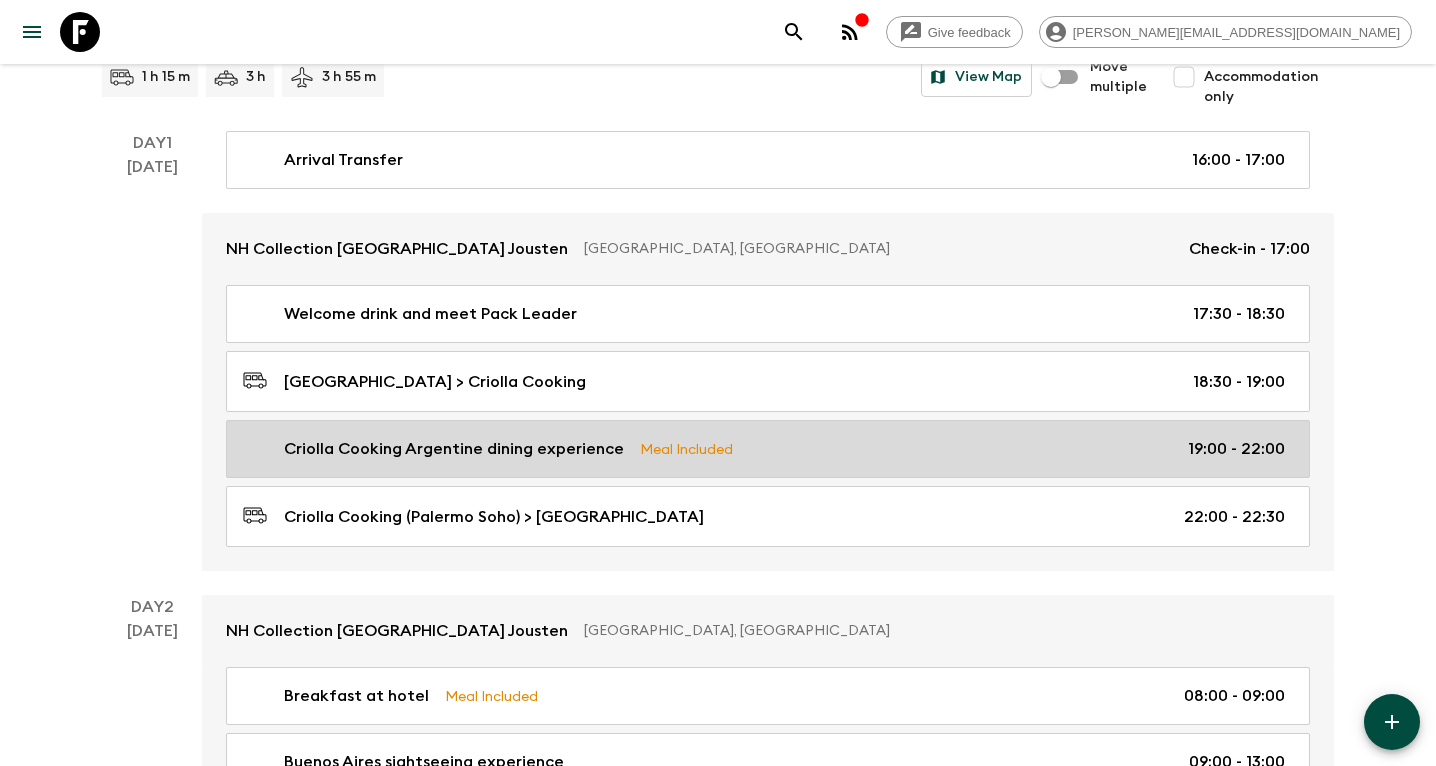 click on "Criolla Cooking Argentine dining experience" at bounding box center (454, 449) 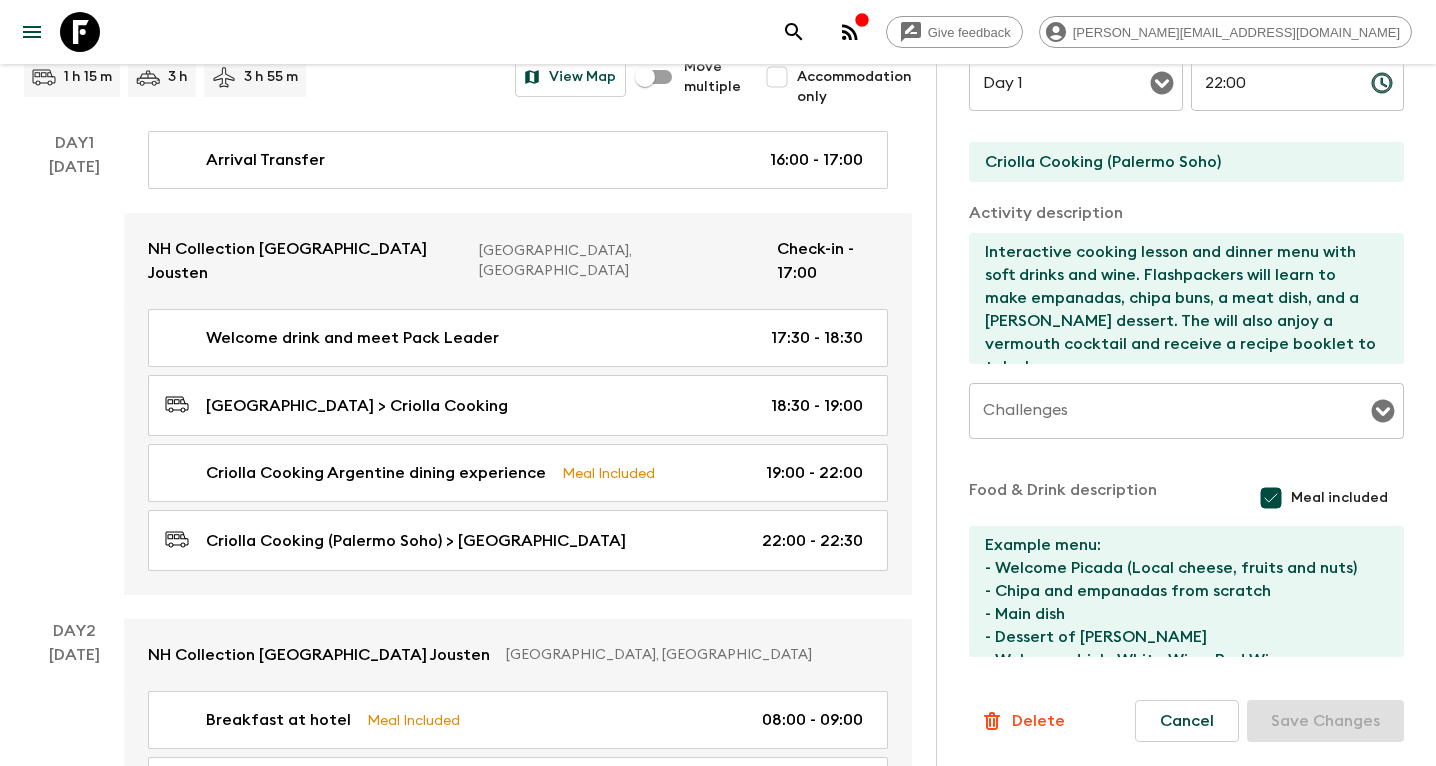 scroll, scrollTop: 571, scrollLeft: 0, axis: vertical 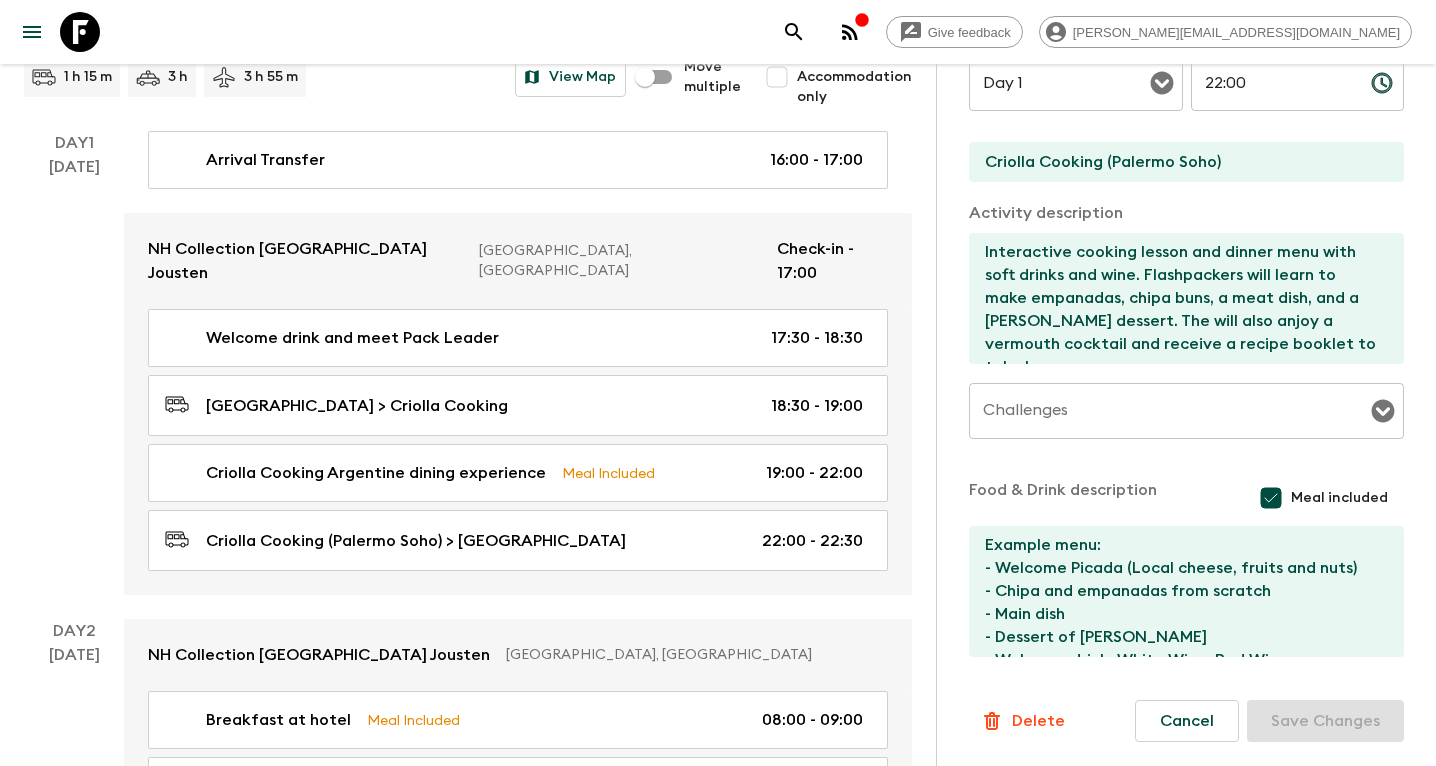 click on "Example menu:
- Welcome Picada (Local cheese, fruits and nuts)
- Chipa and empanadas from scratch
- Main dish
- Dessert of [PERSON_NAME]
- Welcome drink, White Wine, Red Wine" at bounding box center (1178, 591) 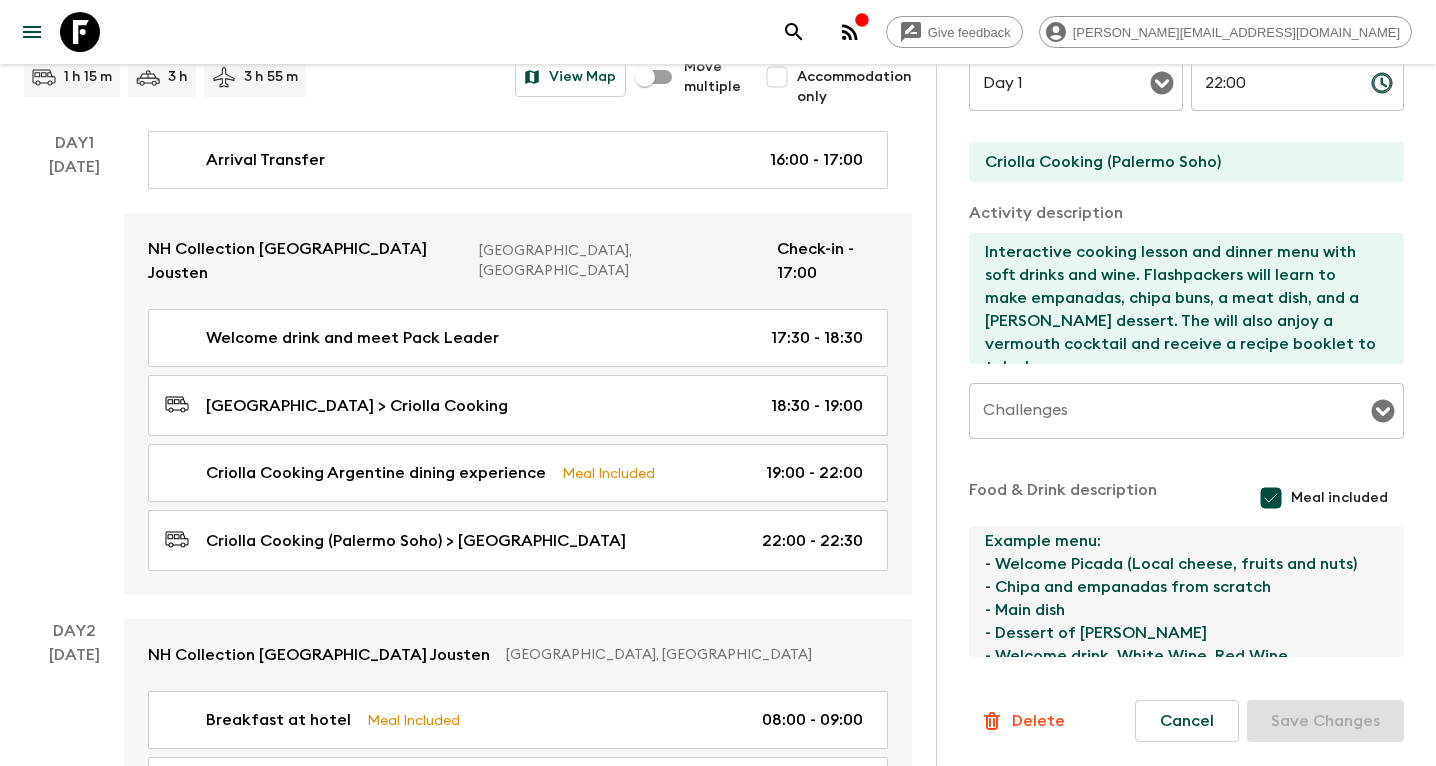scroll, scrollTop: 2, scrollLeft: 0, axis: vertical 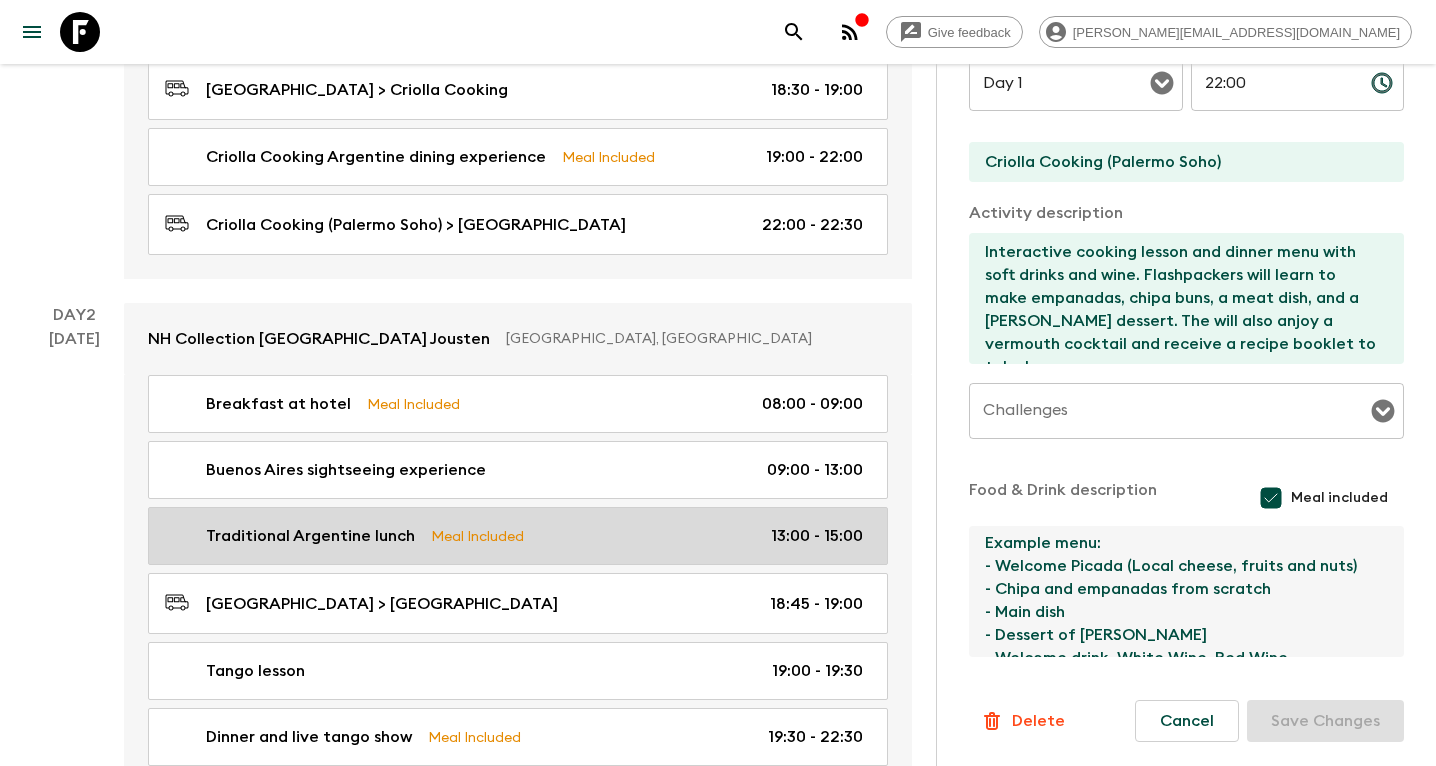 click on "Traditional Argentine lunch Meal Included 13:00 - 15:00" at bounding box center [514, 536] 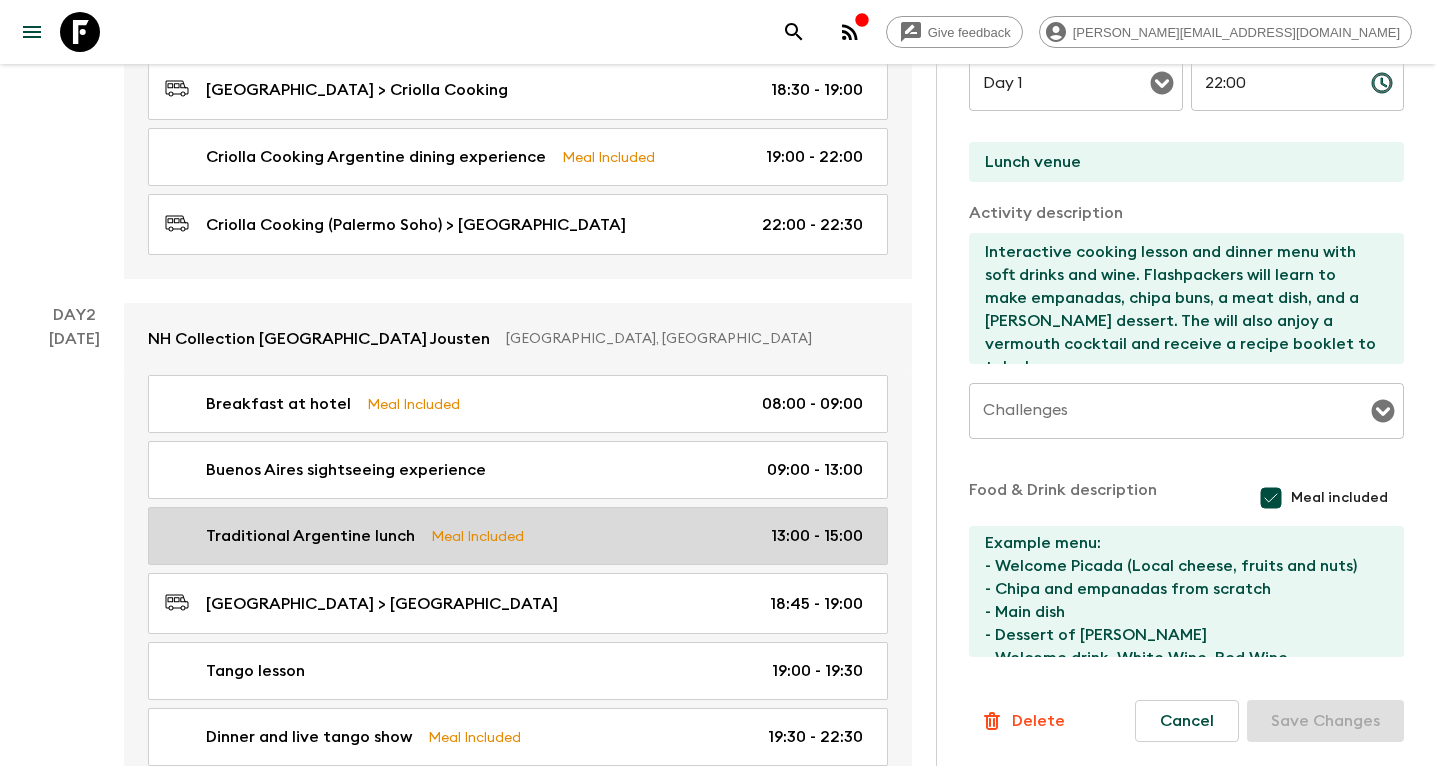 type on "Traditional Argentine lunch" 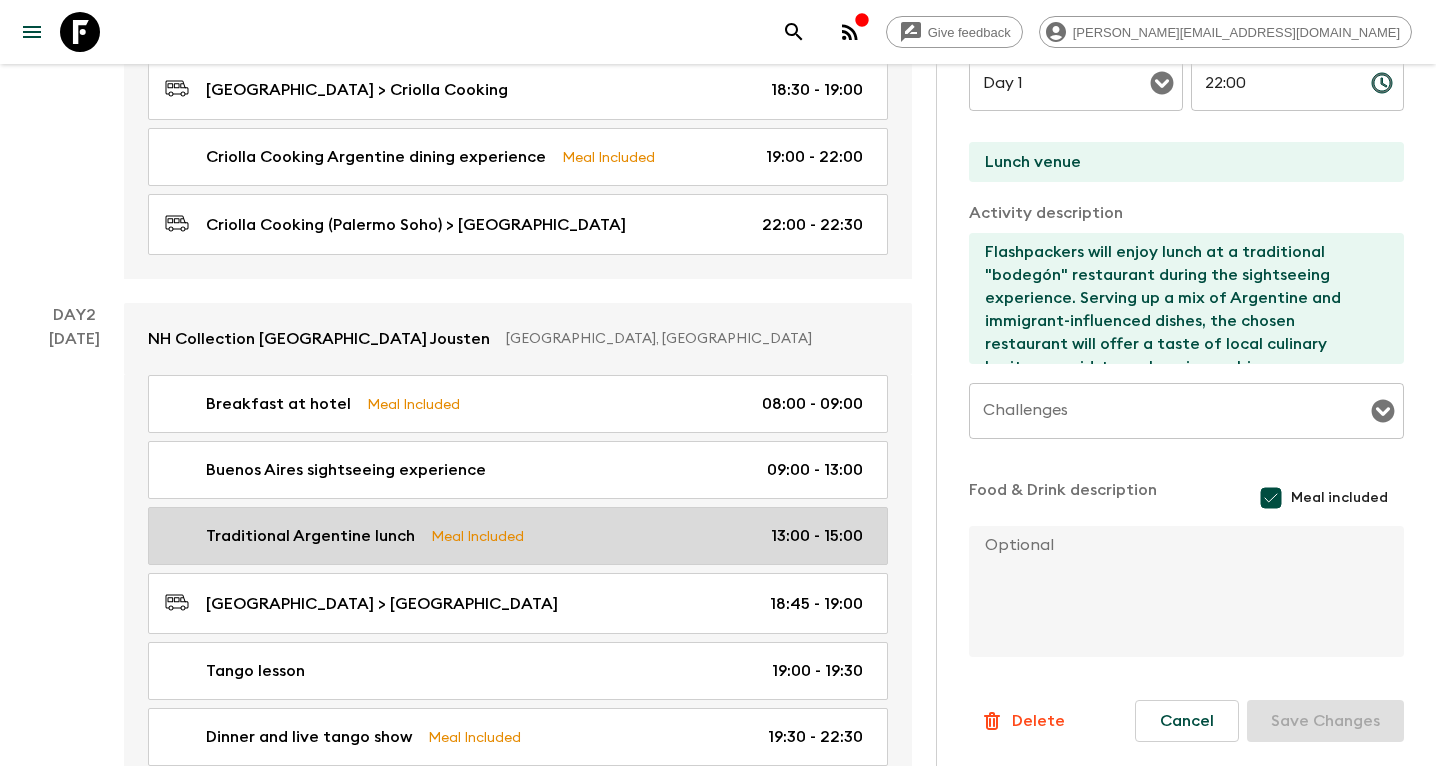 type on "Day 2" 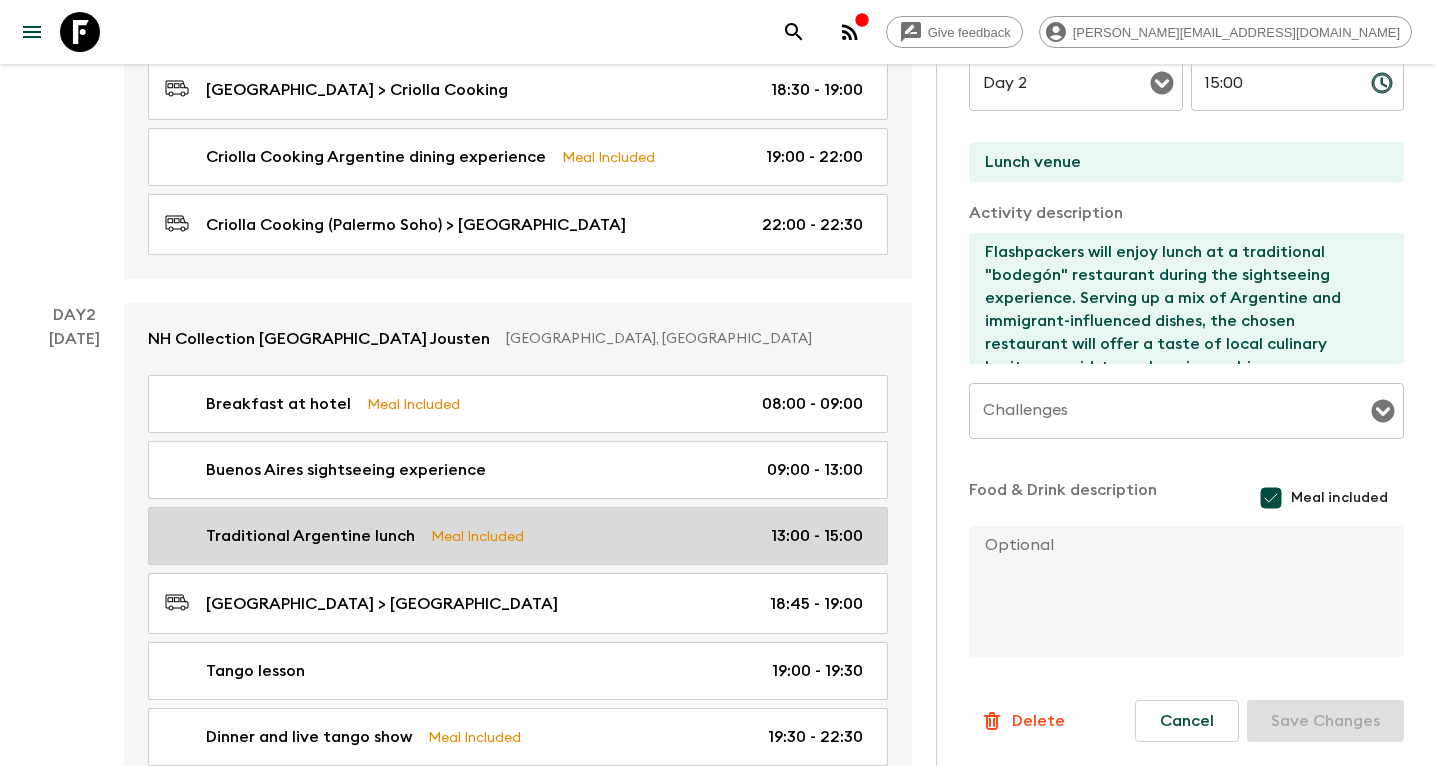 scroll, scrollTop: 0, scrollLeft: 0, axis: both 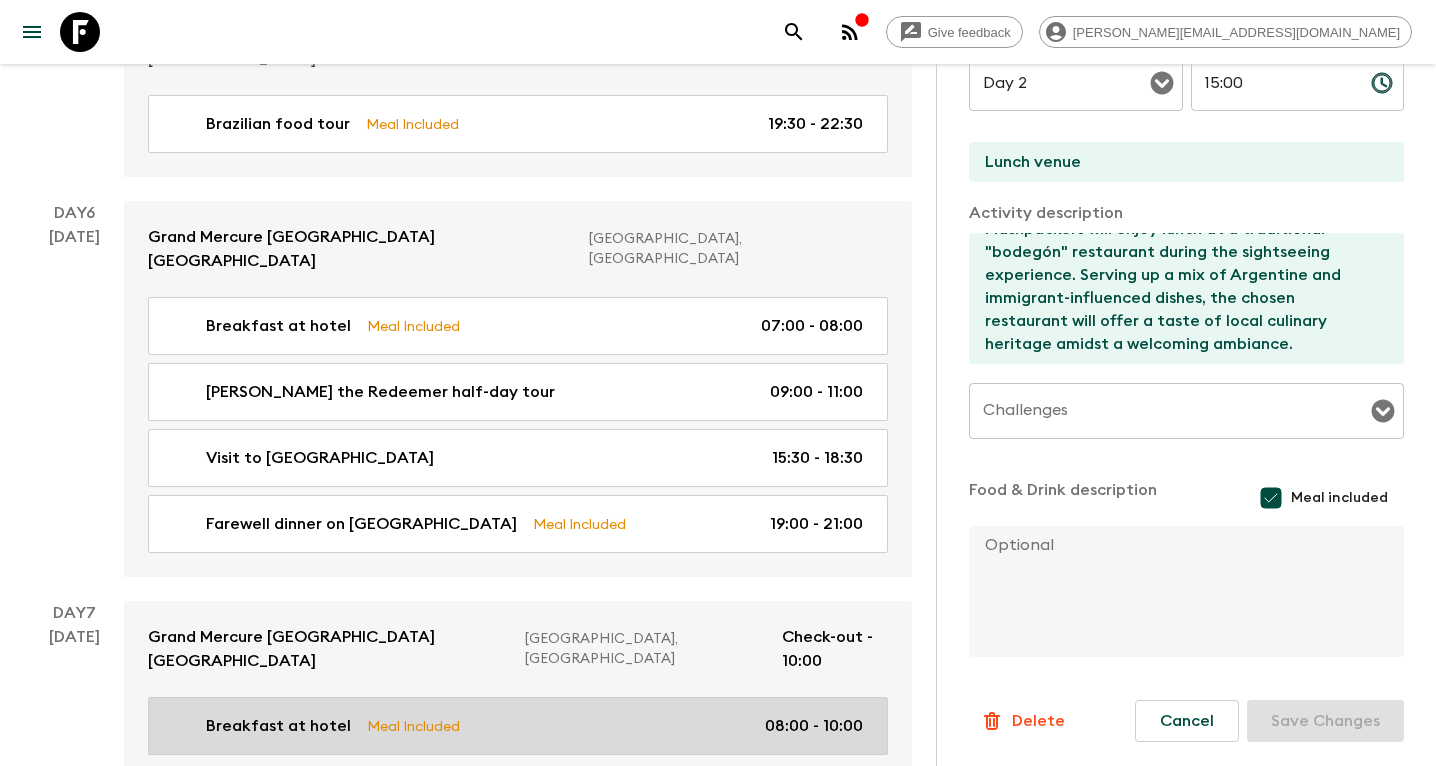 click on "Breakfast at hotel Meal Included 08:00 - 10:00" at bounding box center [514, 726] 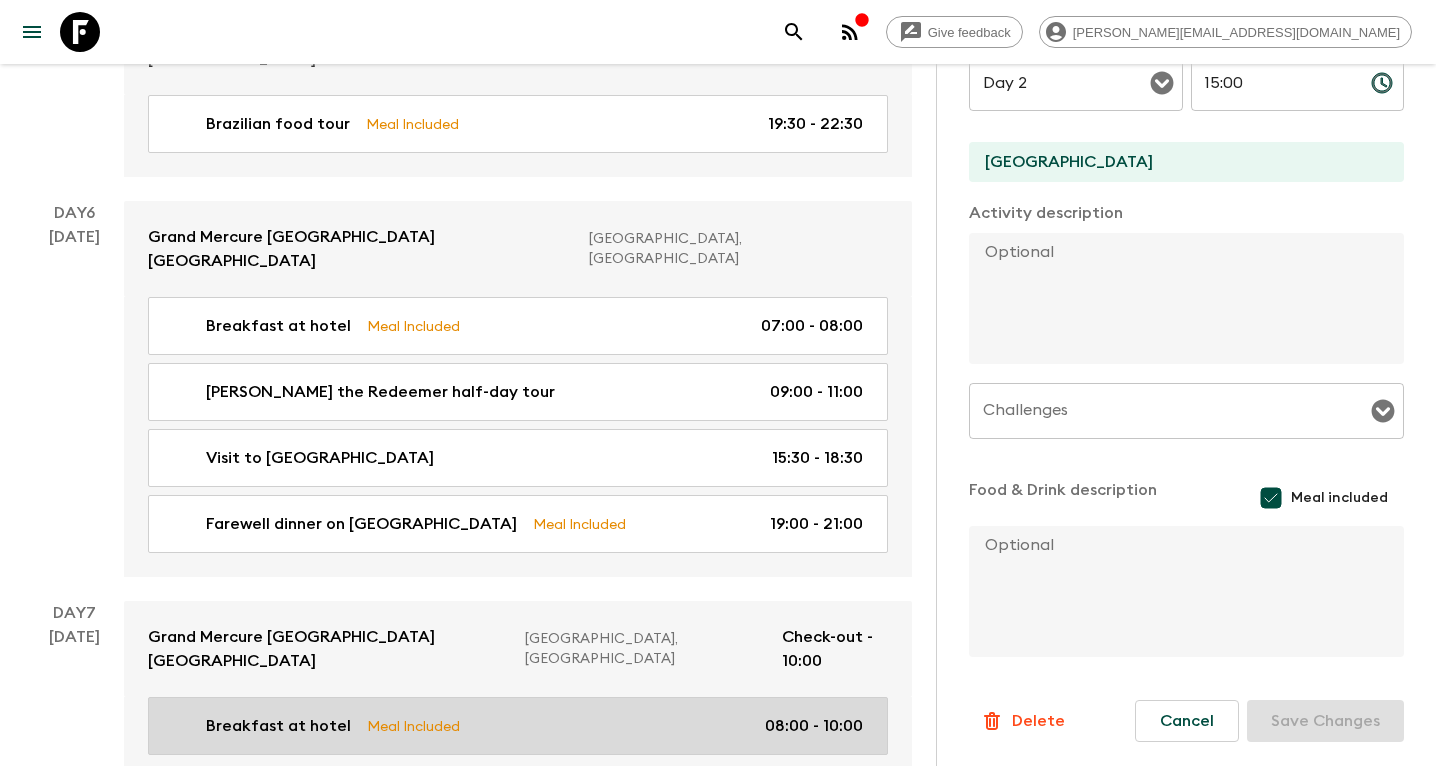 type on "Day 7" 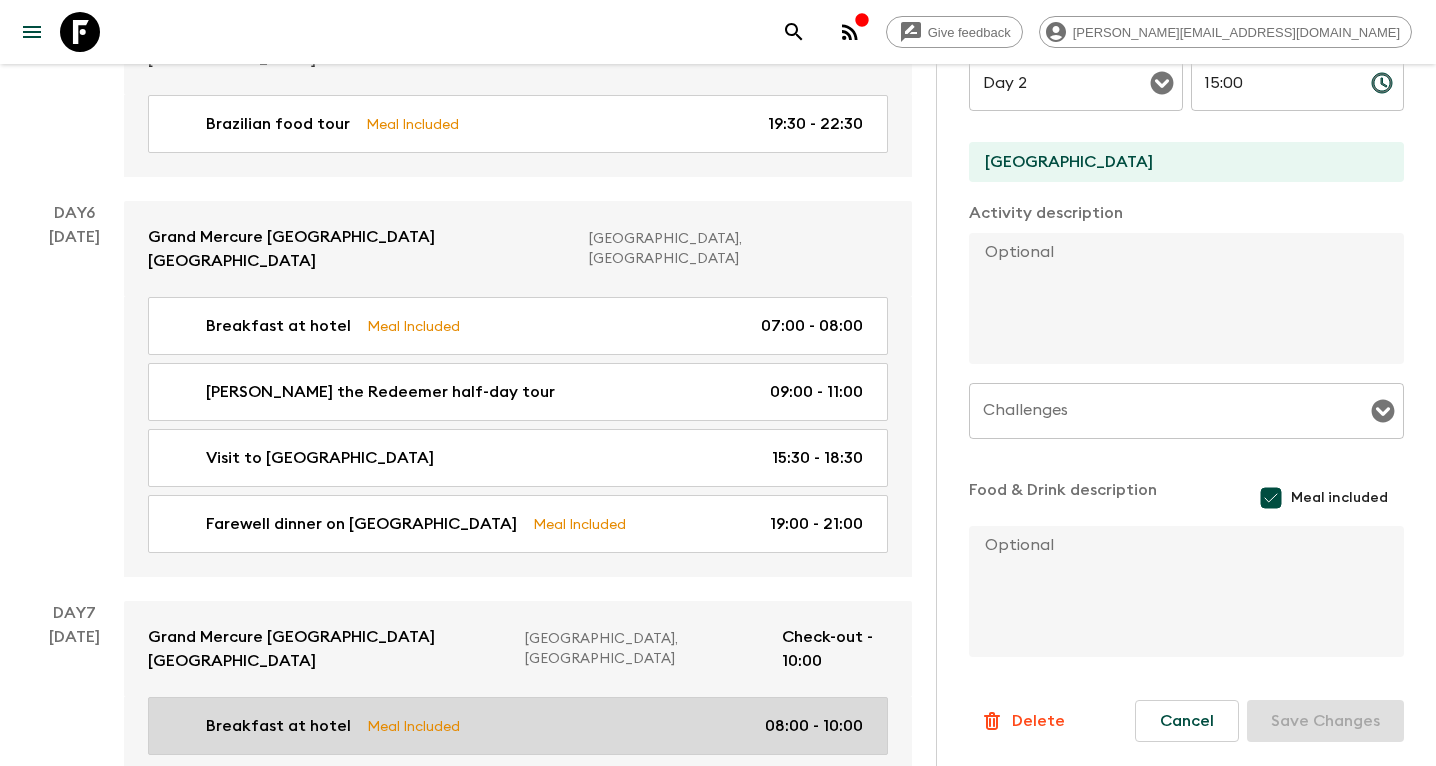 type on "08:00" 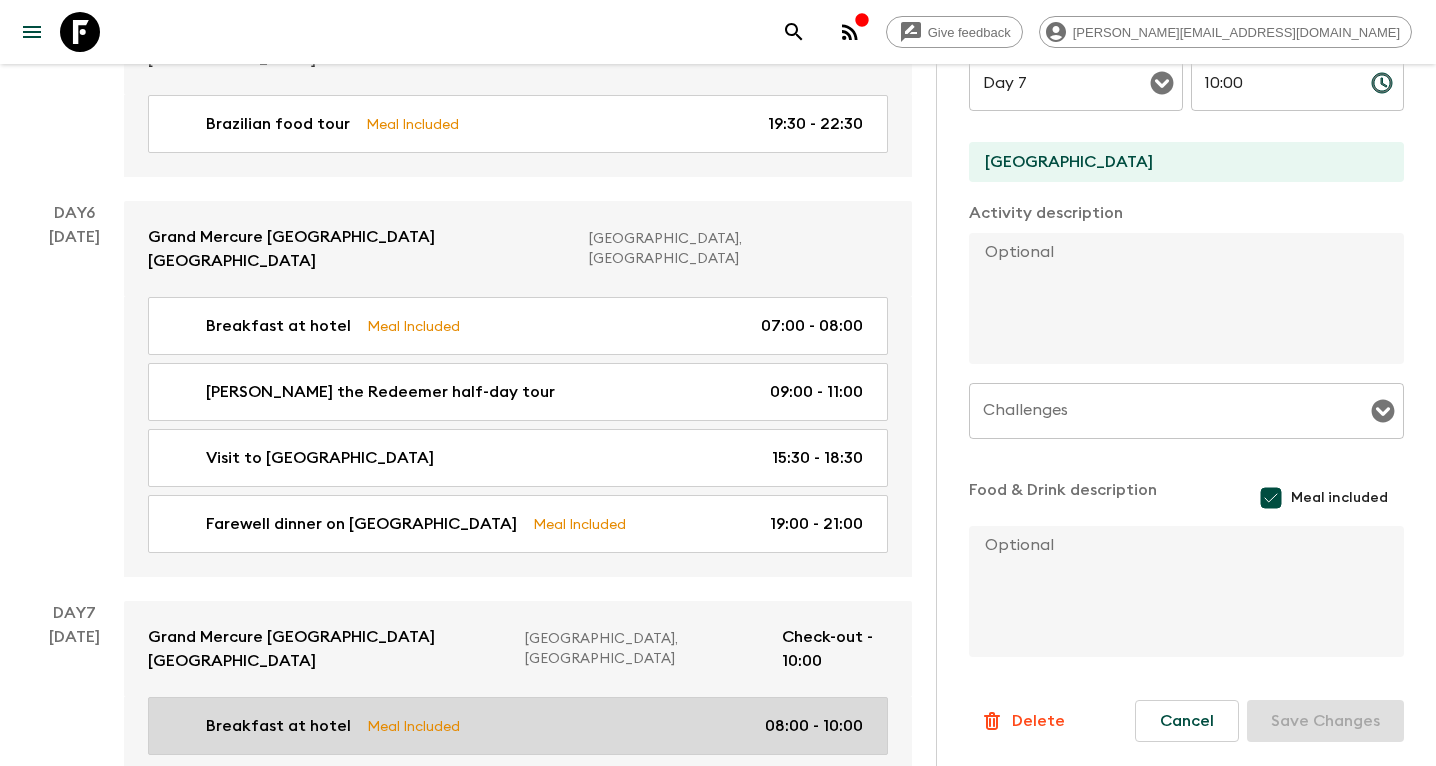 scroll, scrollTop: 0, scrollLeft: 0, axis: both 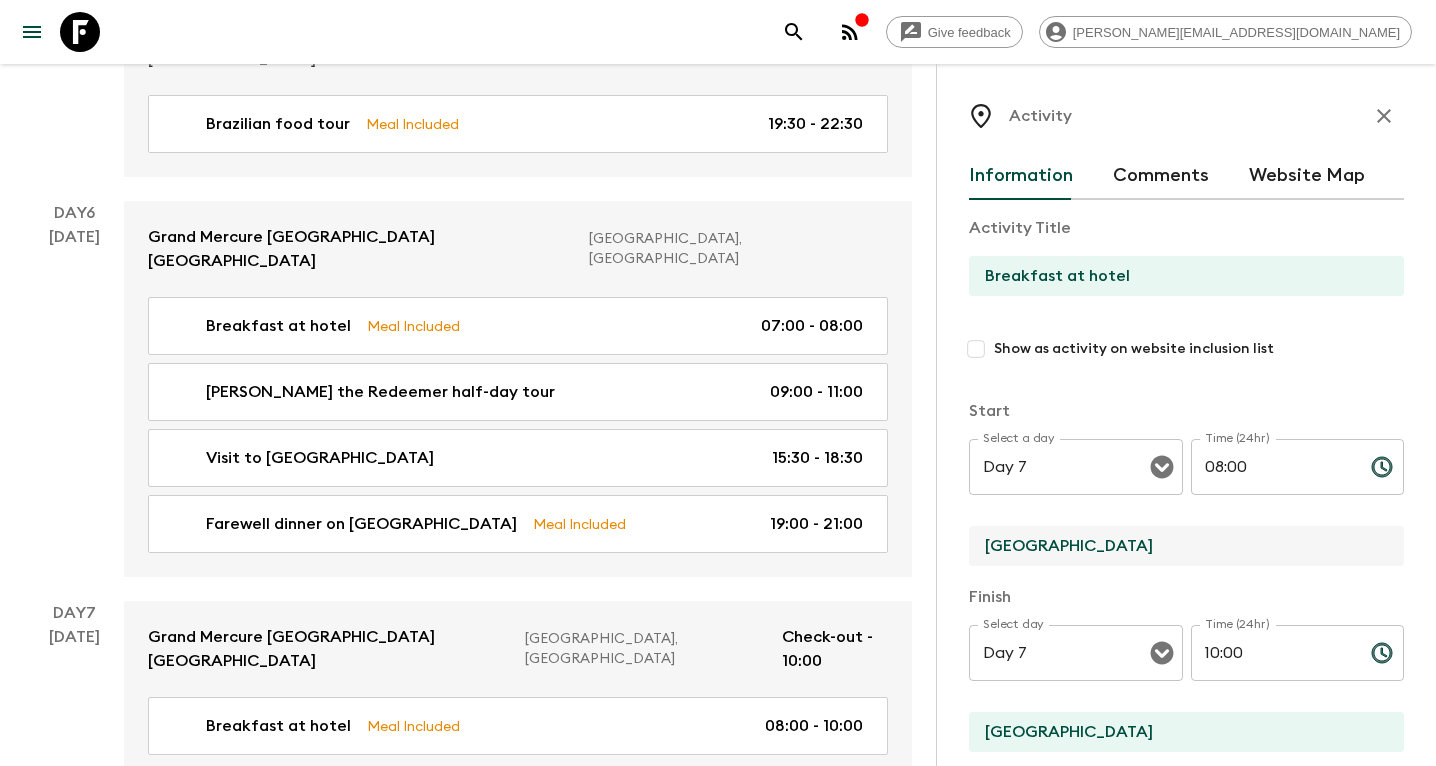 drag, startPoint x: 1083, startPoint y: 538, endPoint x: 948, endPoint y: 538, distance: 135 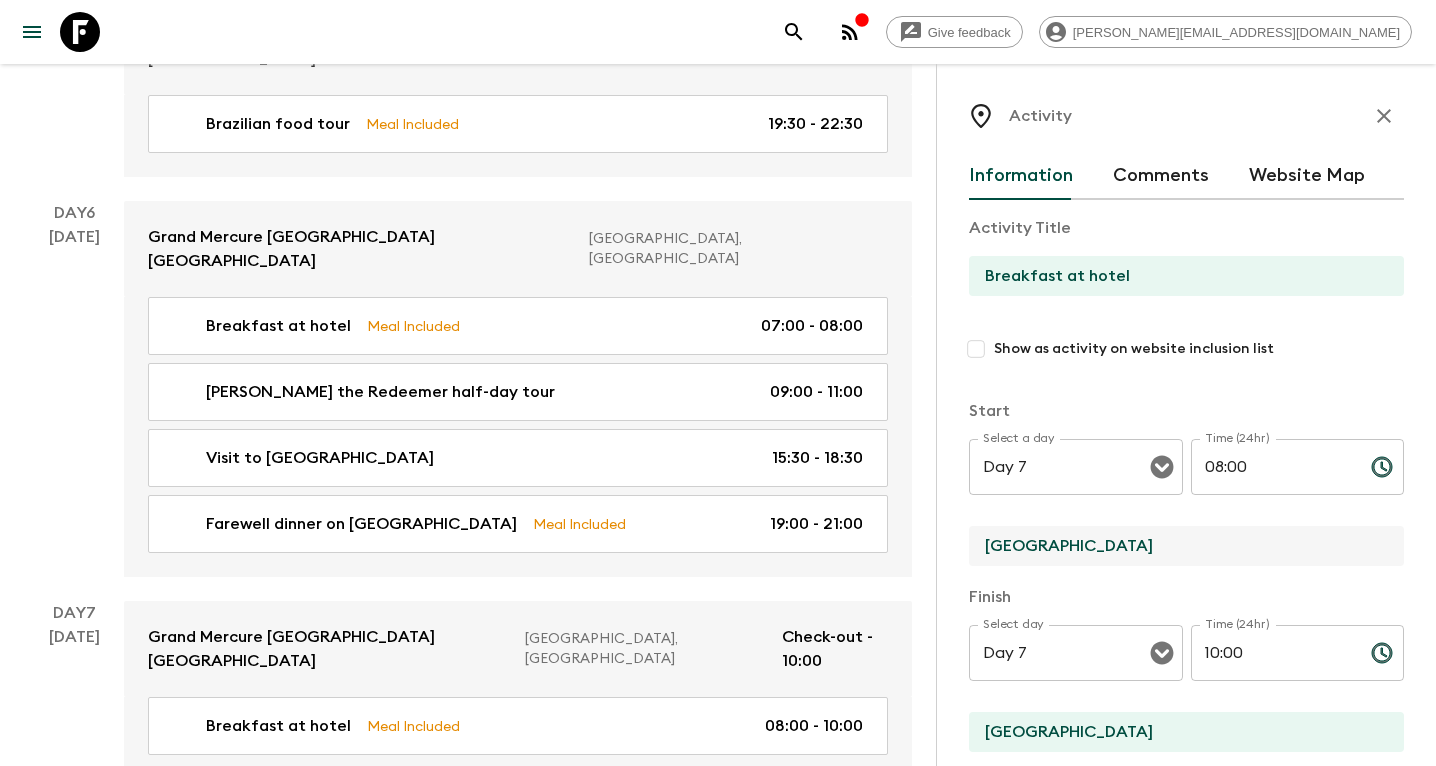 click on "Activity Information Comments Website Map Activity Title Breakfast at hotel   Show as activity on website inclusion list Start Select a day Day 7 Select a day ​ Time (24hr) 08:00 Time (24hr) ​ [GEOGRAPHIC_DATA]   Finish Select day Day 7 Select day ​ Time (24hr) 10:00 Time (24hr) ​ Rio Hotel   Activity description x   Challenges Challenges ​ Food & Drink description Meal included x   Delete Cancel Save Changes" at bounding box center [1186, 447] 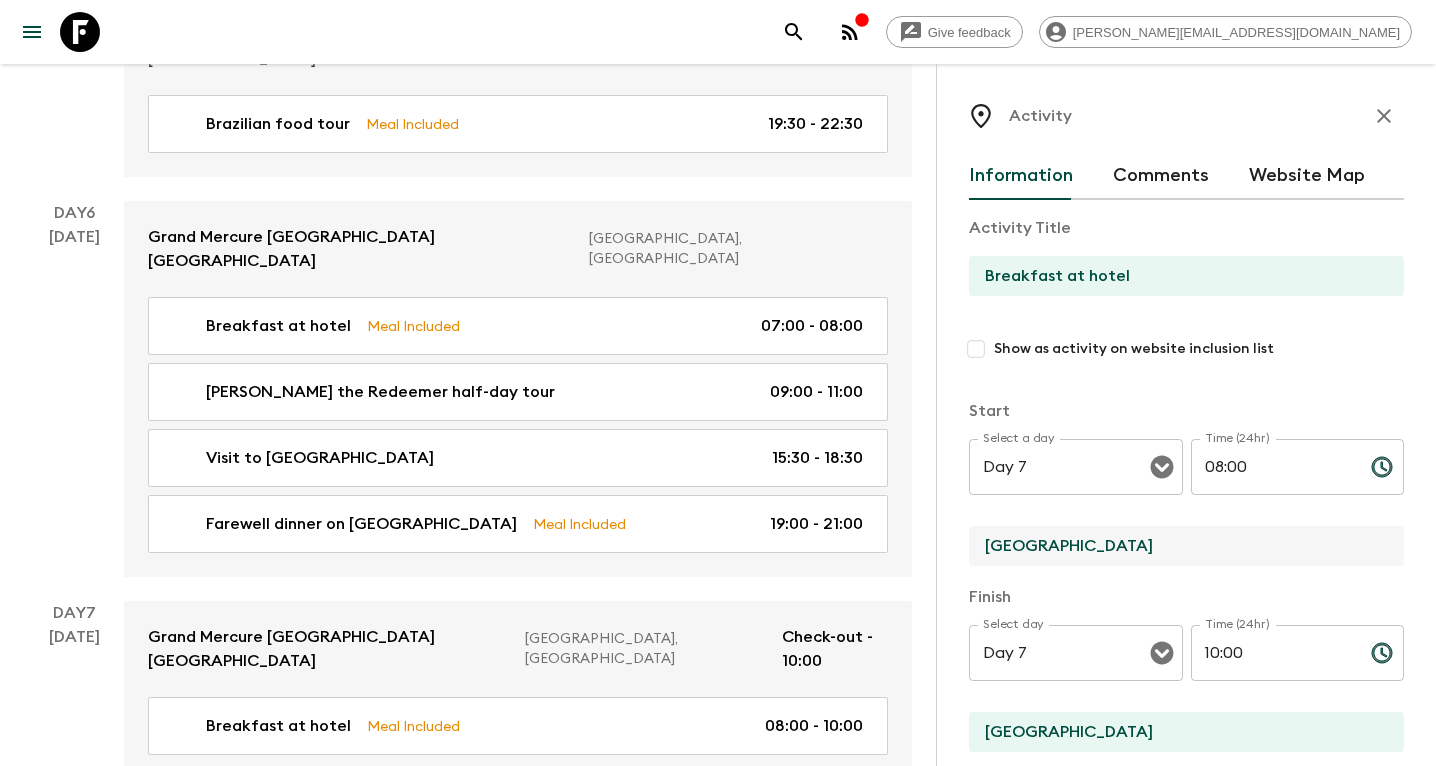 scroll, scrollTop: 2808, scrollLeft: 0, axis: vertical 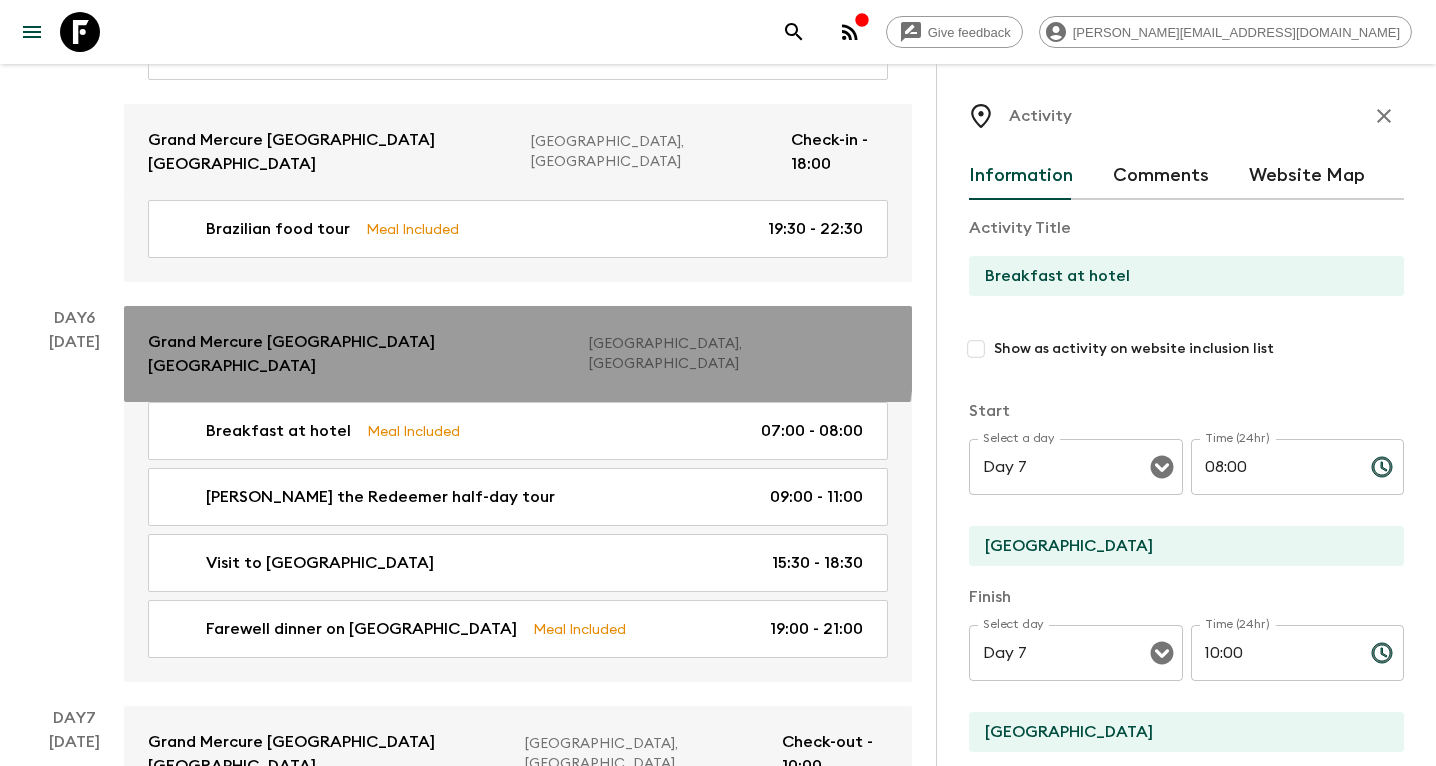 click on "Grand Mercure [GEOGRAPHIC_DATA] [GEOGRAPHIC_DATA]" at bounding box center (360, 354) 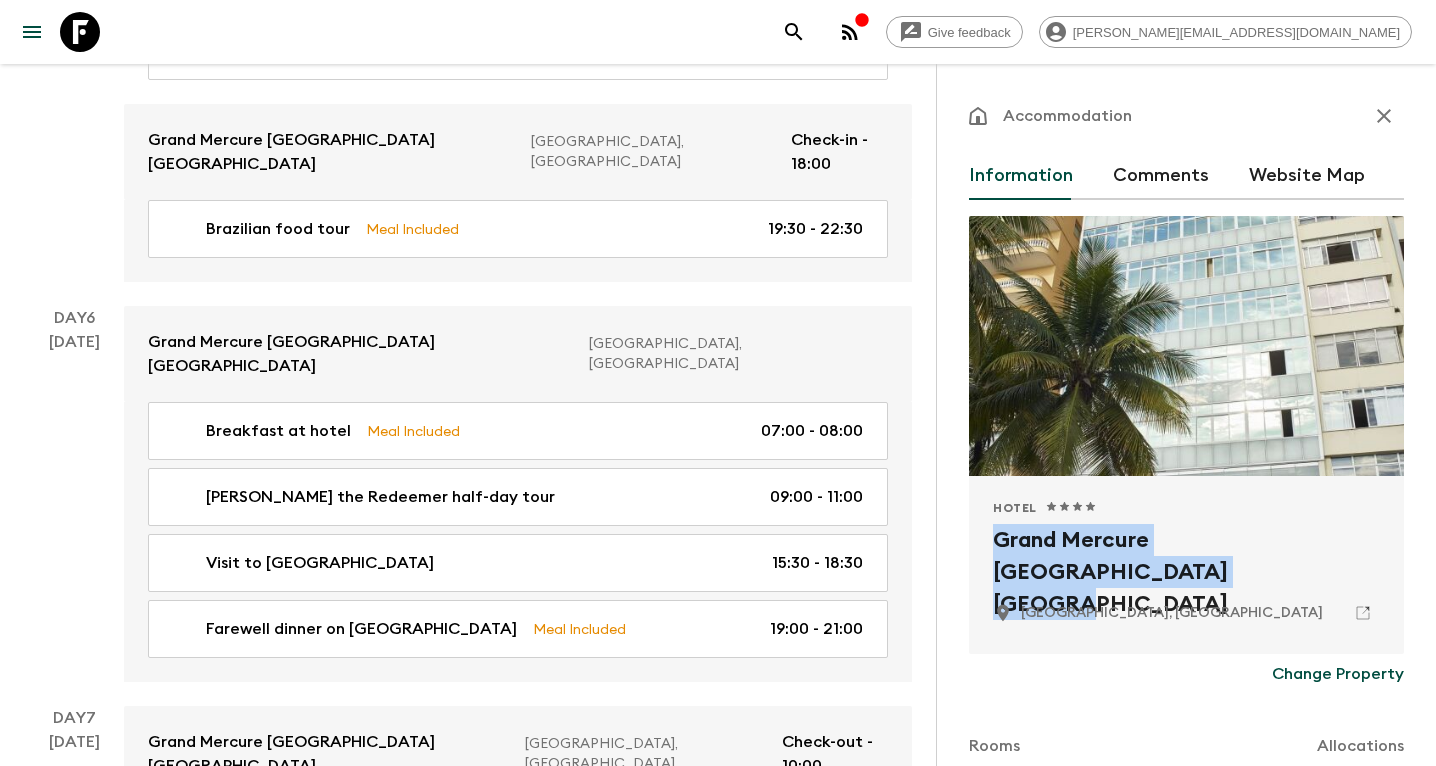 drag, startPoint x: 1139, startPoint y: 574, endPoint x: 991, endPoint y: 538, distance: 152.31546 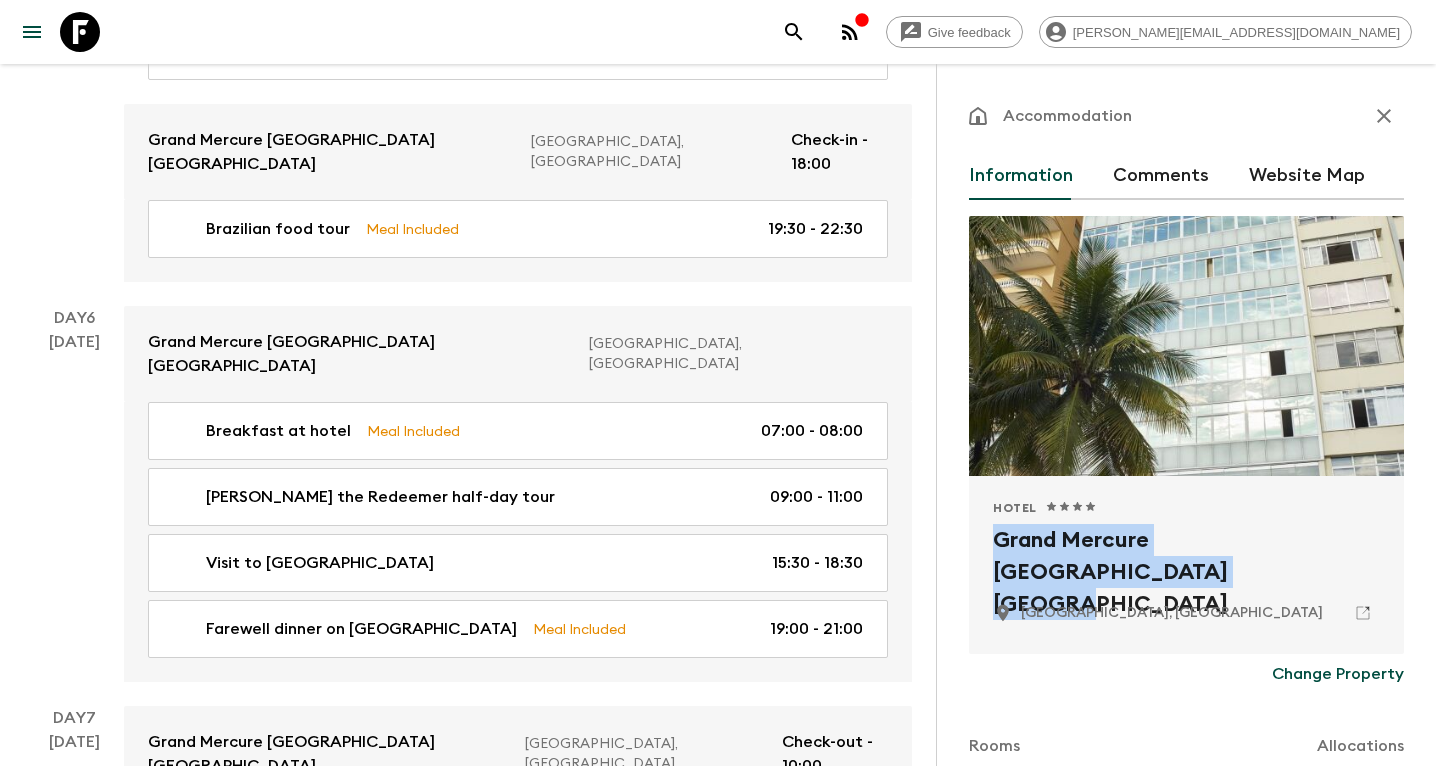 click on "Hotel 1 Star 2 Stars 3 Stars 4 Stars 5 Stars Grand Mercure [GEOGRAPHIC_DATA] [GEOGRAPHIC_DATA] [GEOGRAPHIC_DATA], [GEOGRAPHIC_DATA]" at bounding box center (1186, 565) 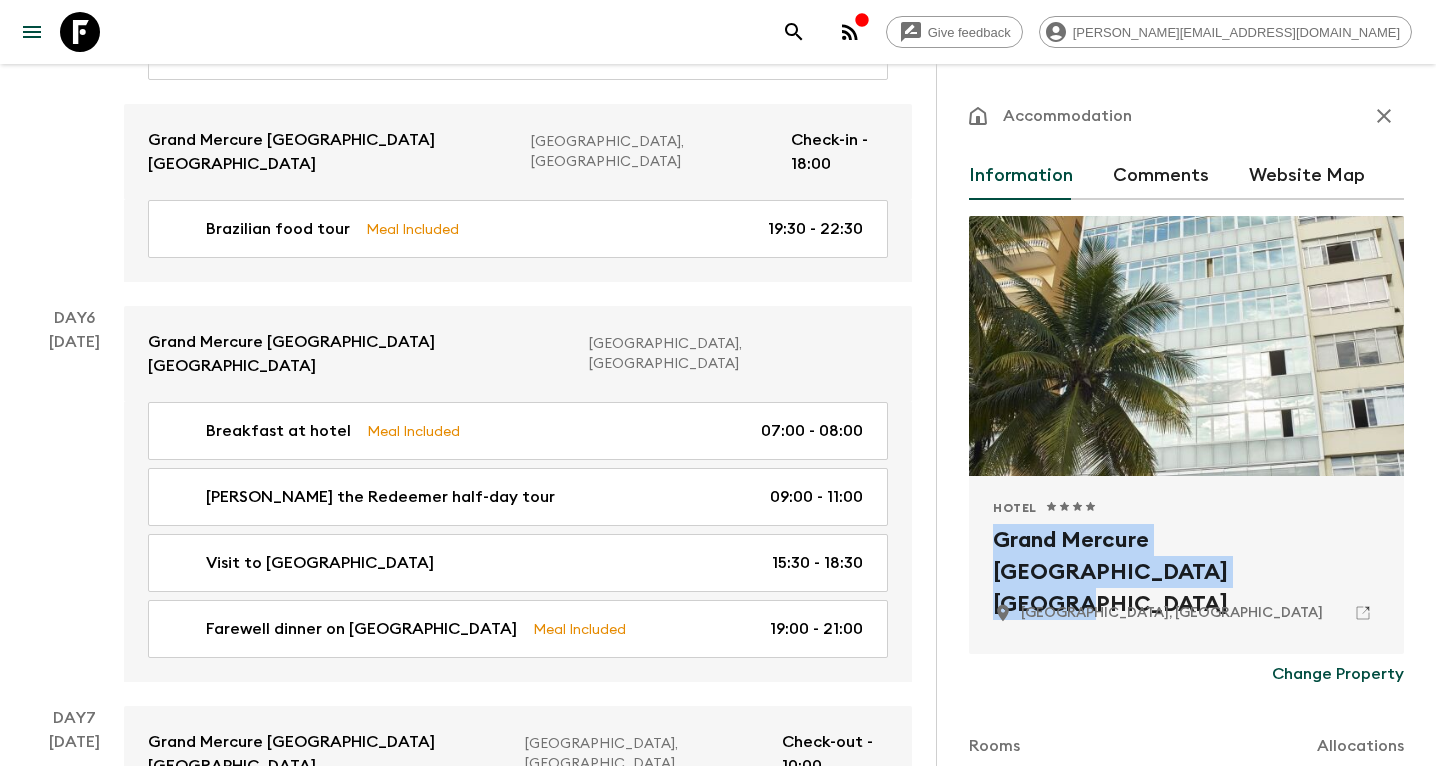 copy on "Grand Mercure [GEOGRAPHIC_DATA] [GEOGRAPHIC_DATA]" 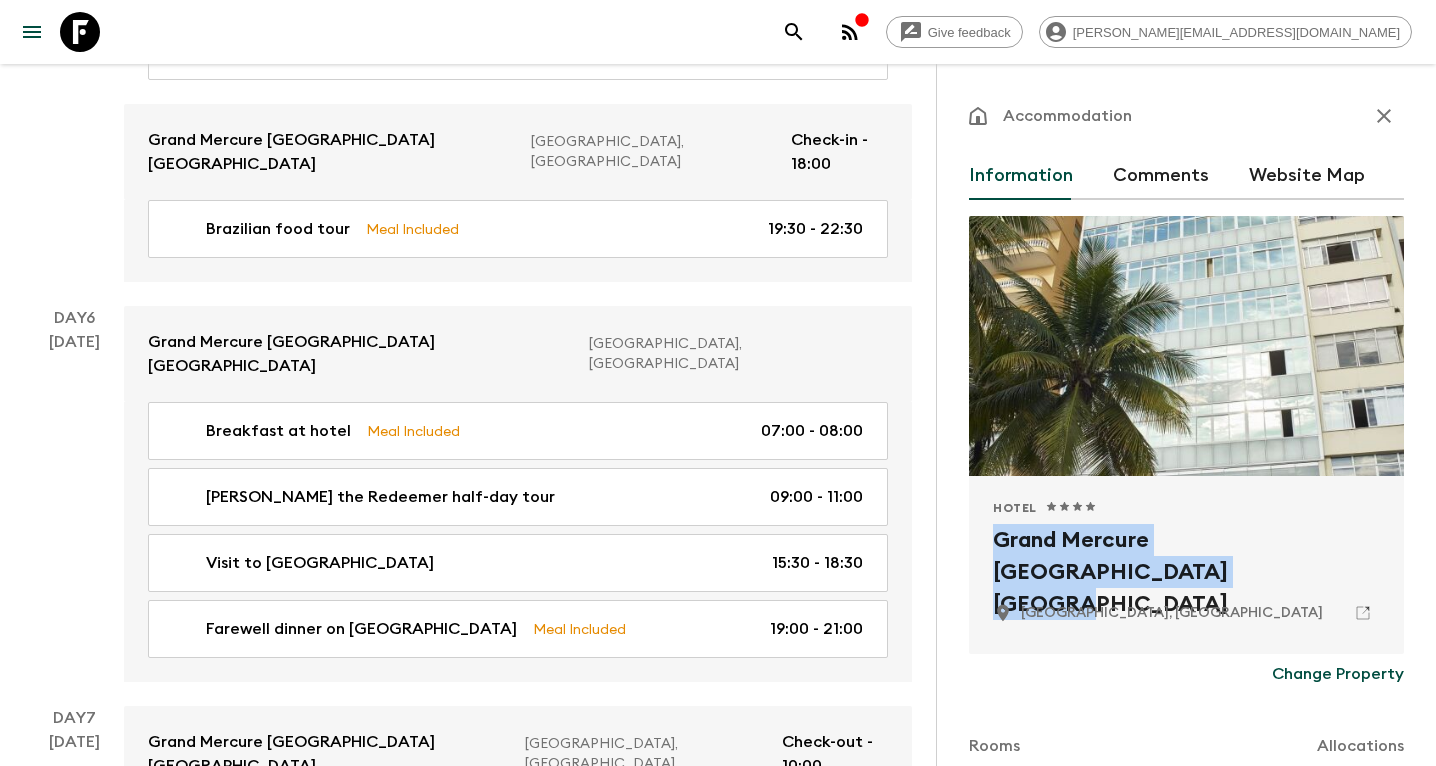 click 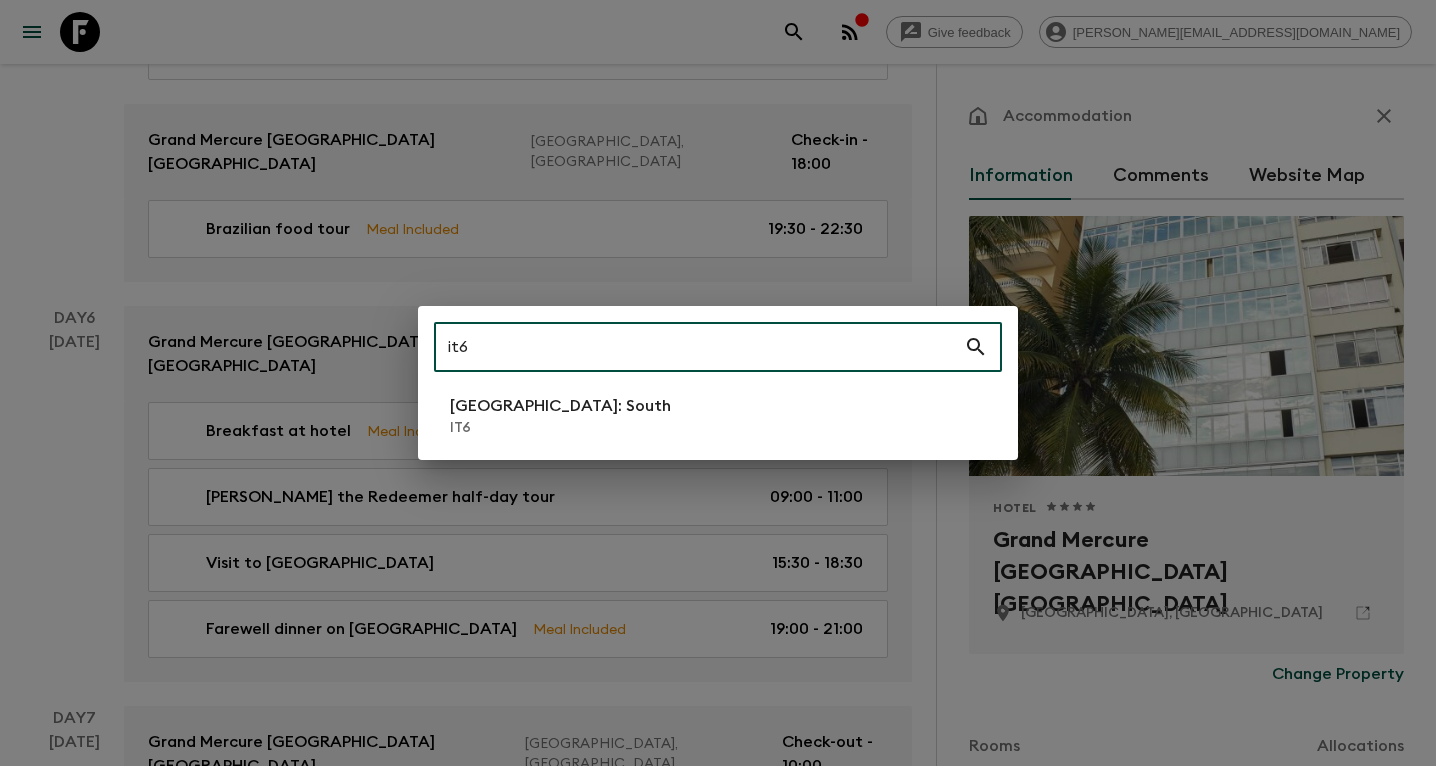 type on "it6" 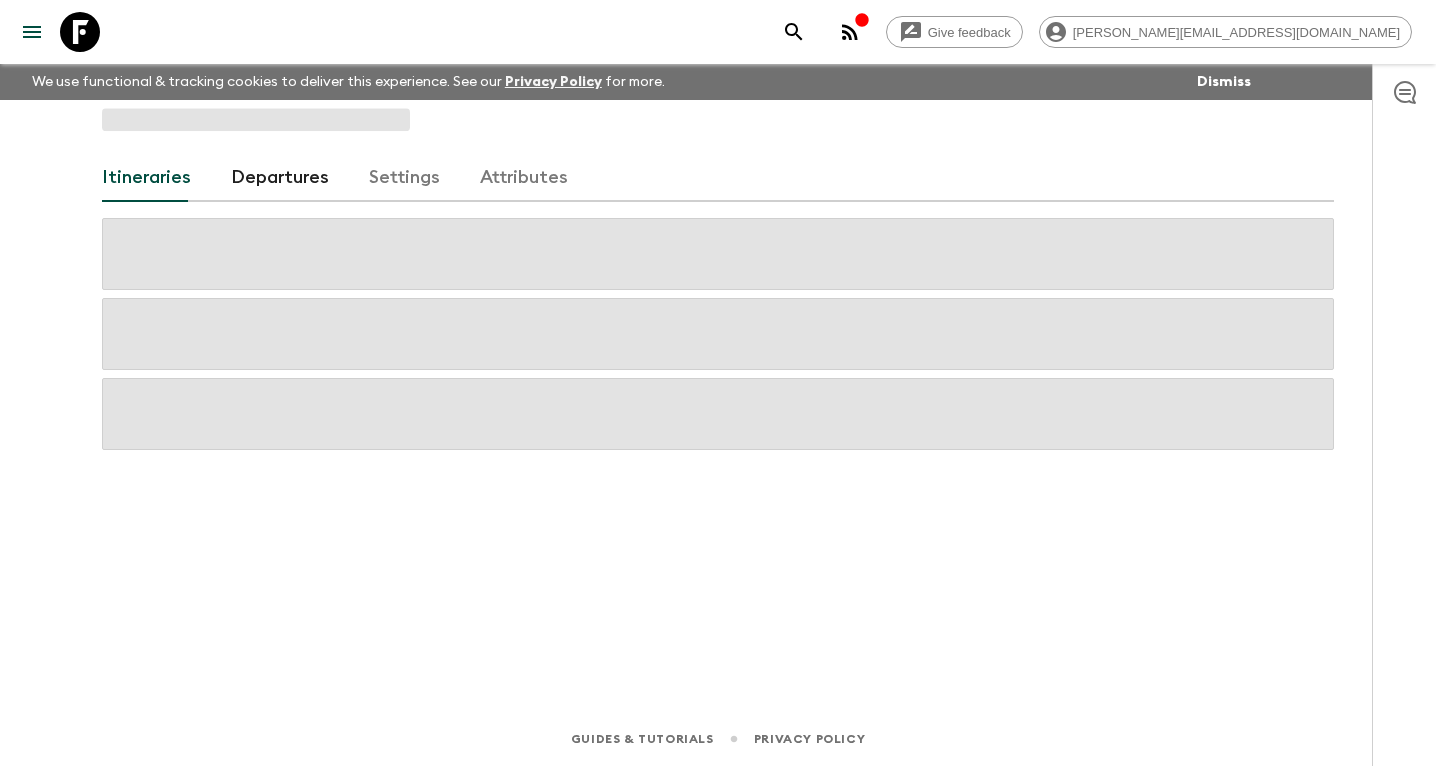 scroll, scrollTop: 0, scrollLeft: 0, axis: both 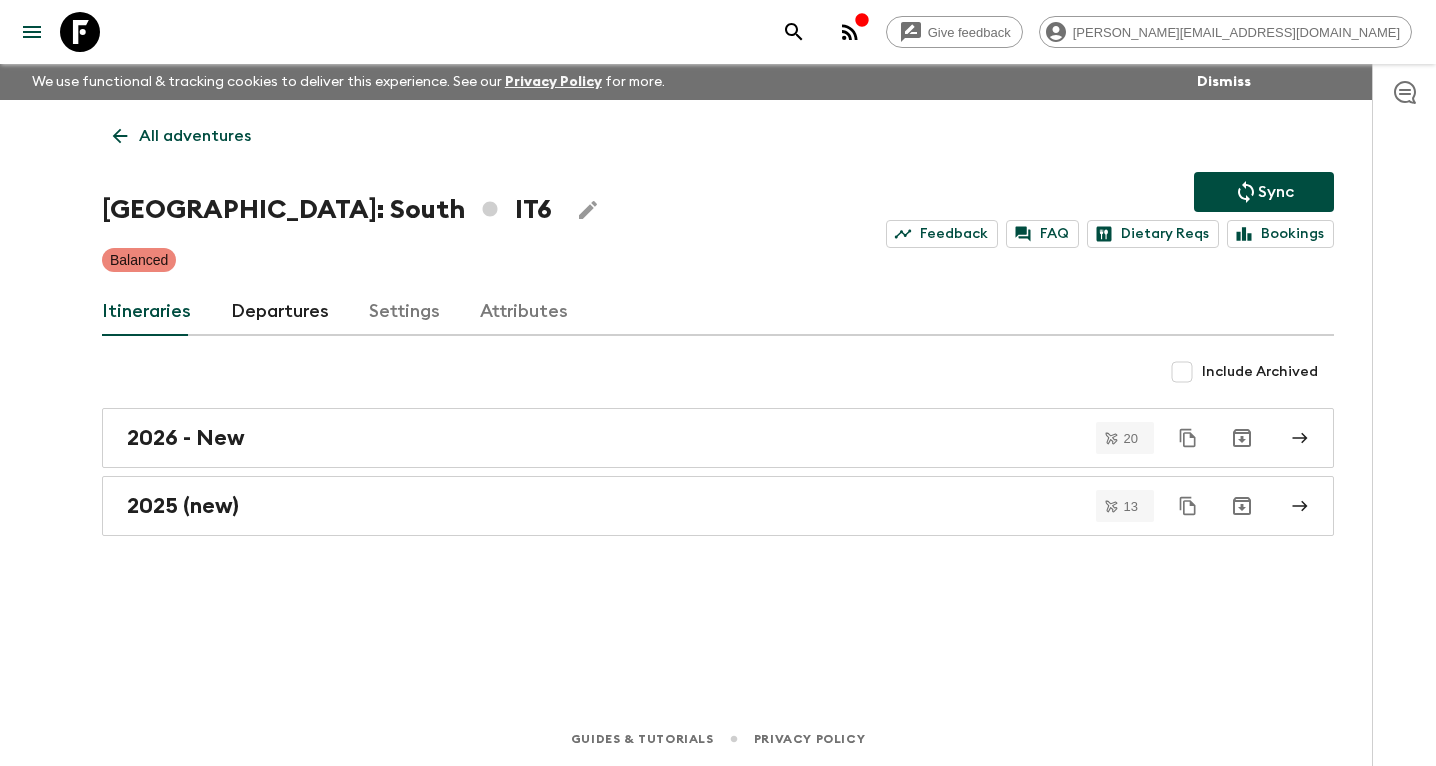 click on "Departures" at bounding box center (280, 312) 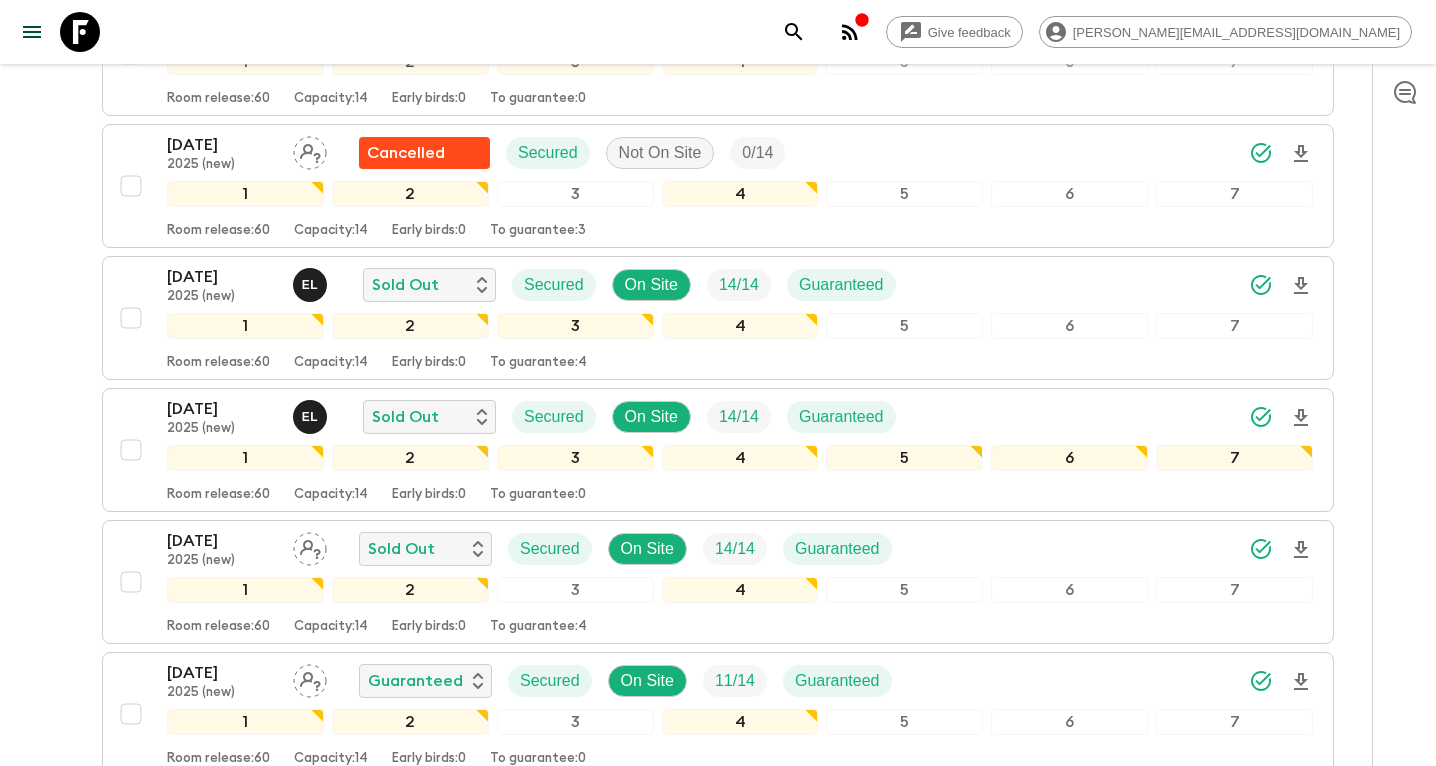 scroll, scrollTop: 1026, scrollLeft: 0, axis: vertical 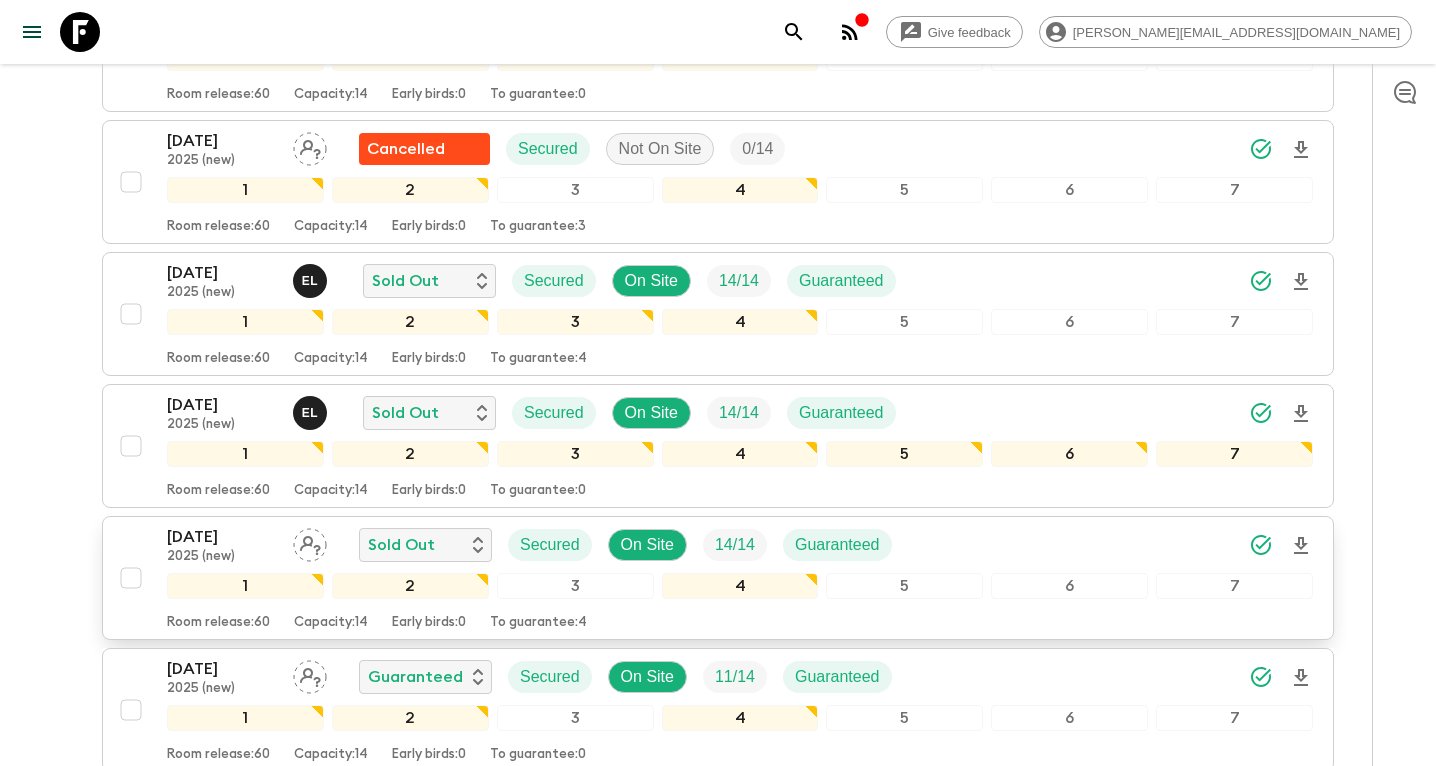 click on "[DATE]" at bounding box center [222, 537] 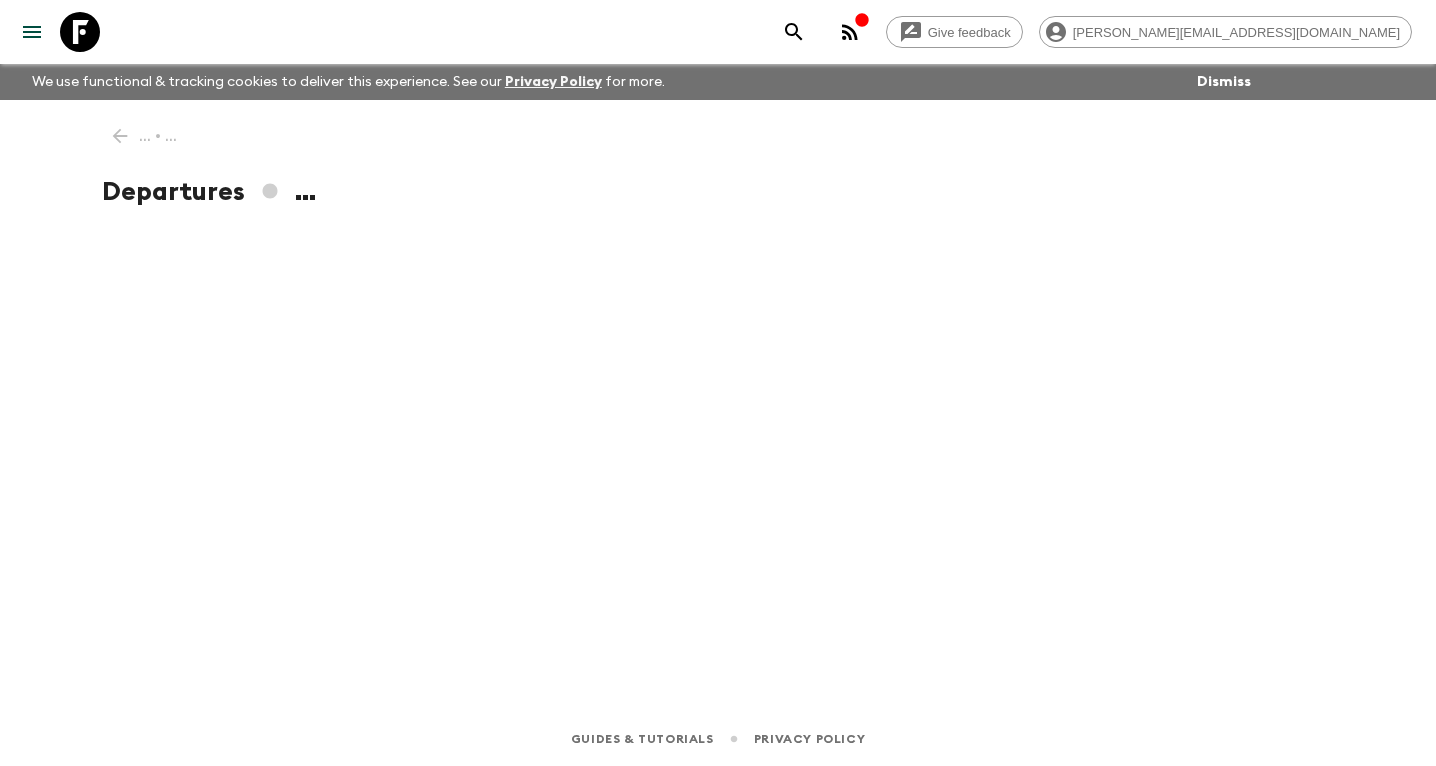 scroll, scrollTop: 0, scrollLeft: 0, axis: both 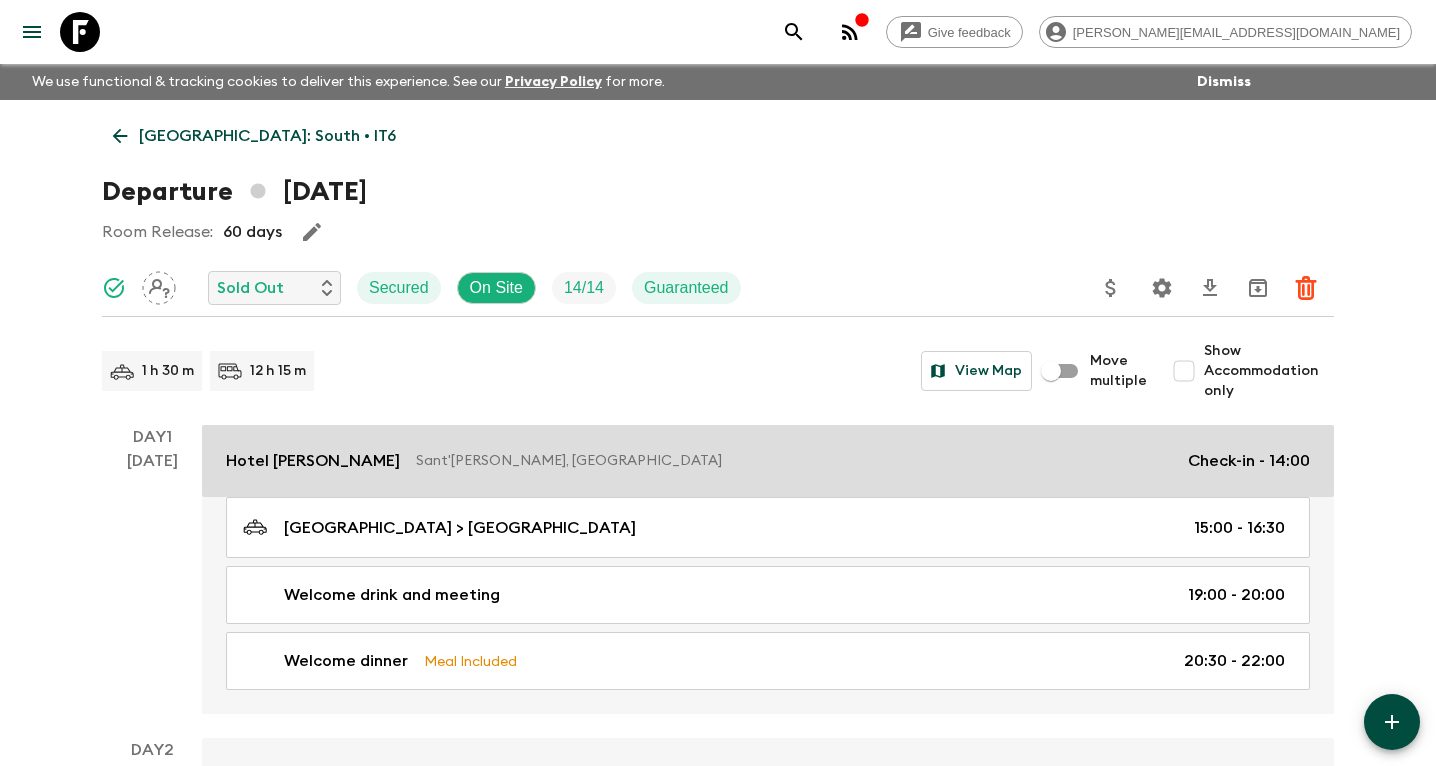 click on "Hotel [PERSON_NAME] Sant'[PERSON_NAME], [GEOGRAPHIC_DATA] Check-in - 14:00" at bounding box center [768, 461] 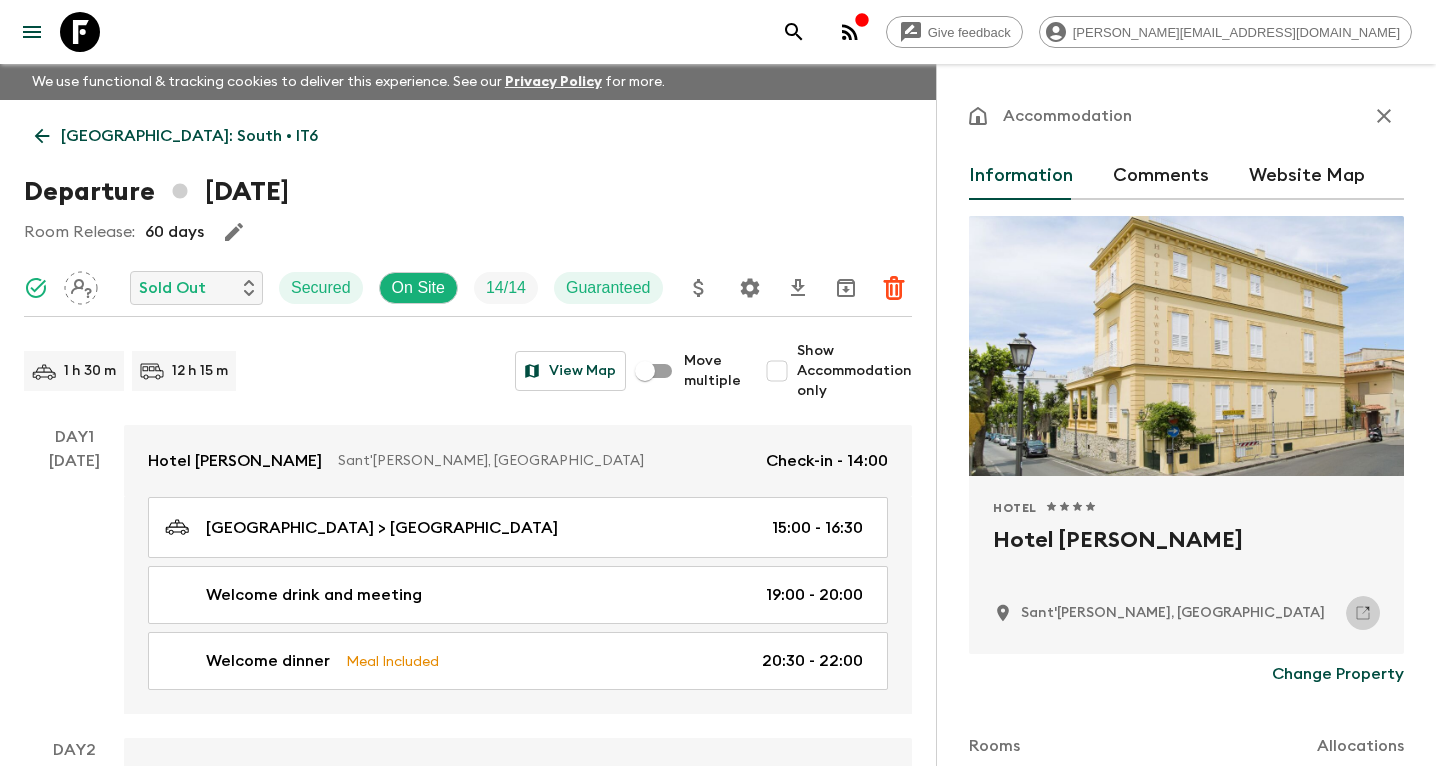 click 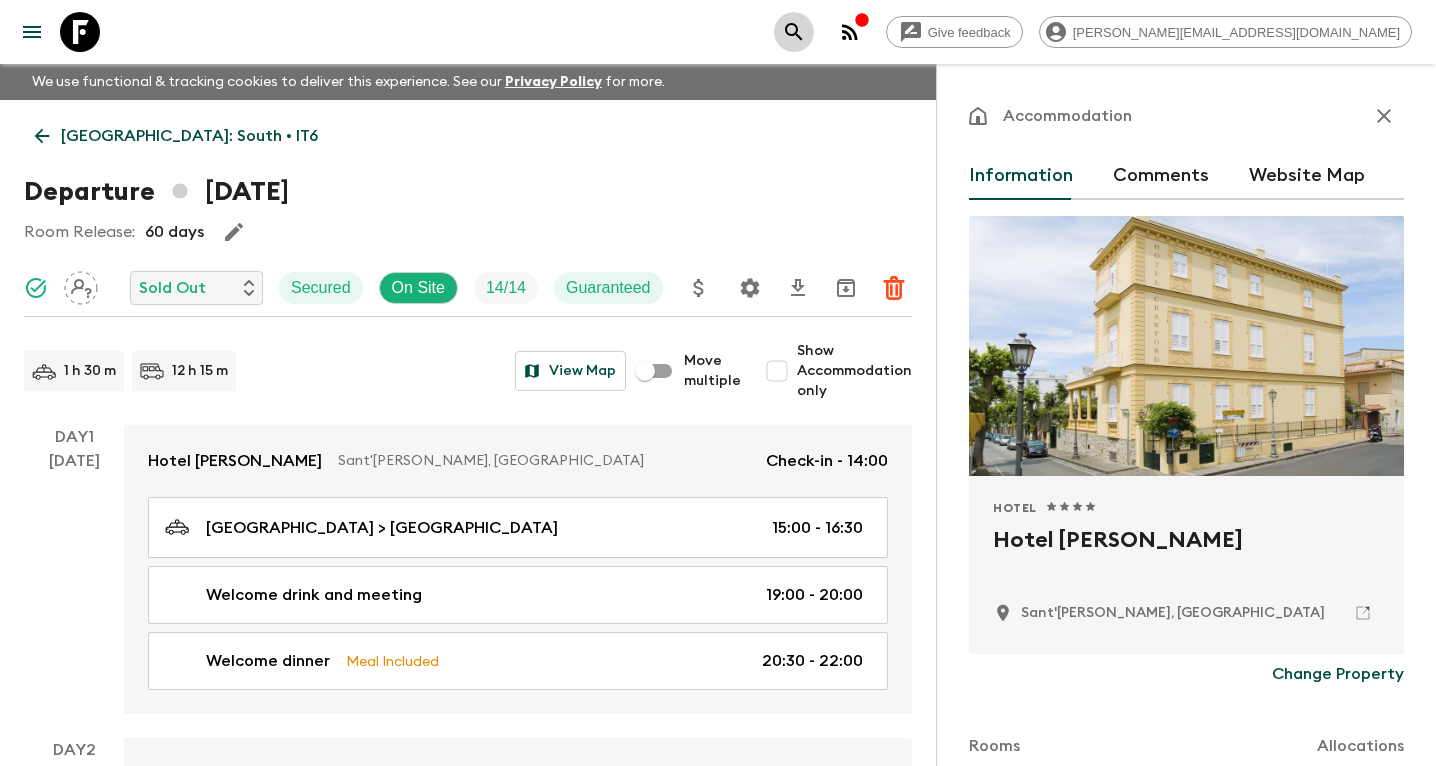 click 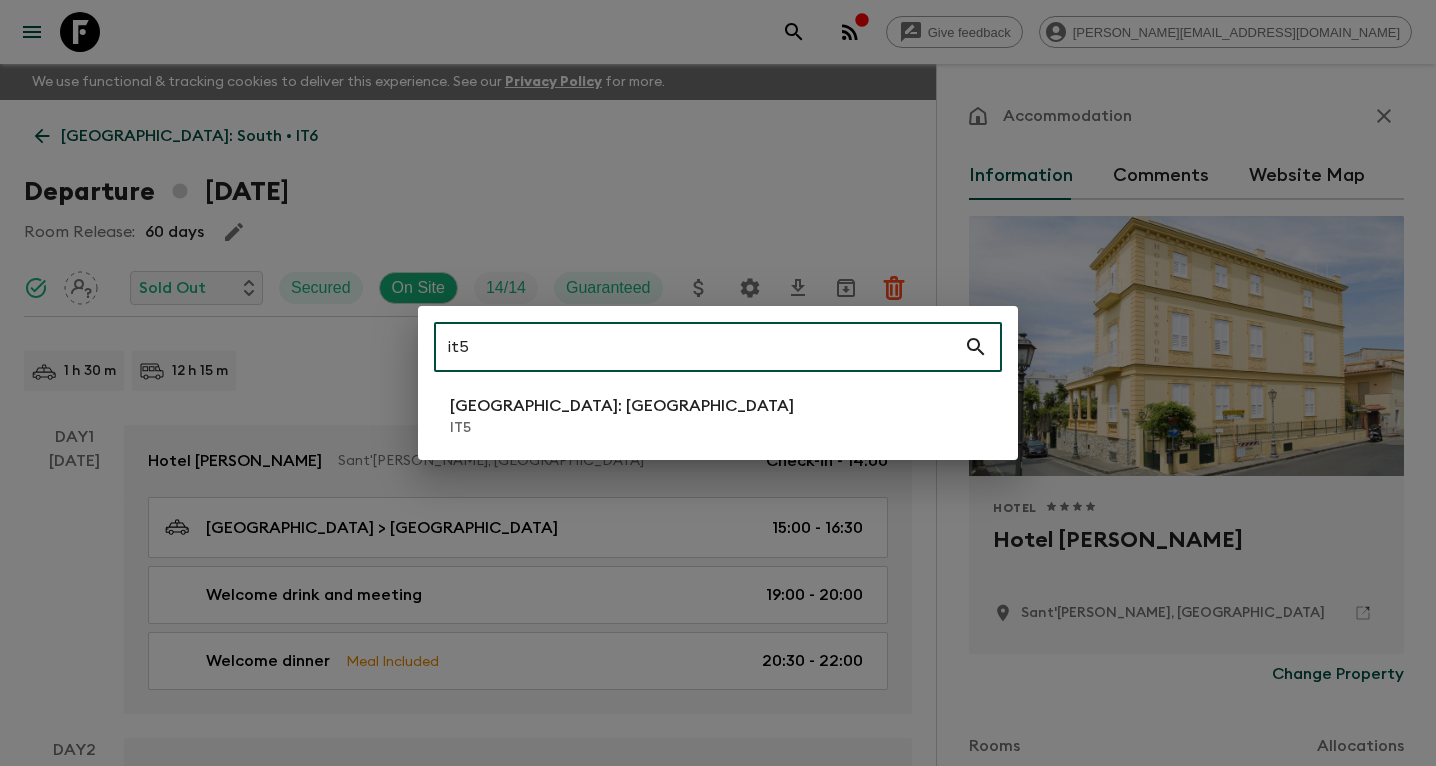type on "it5" 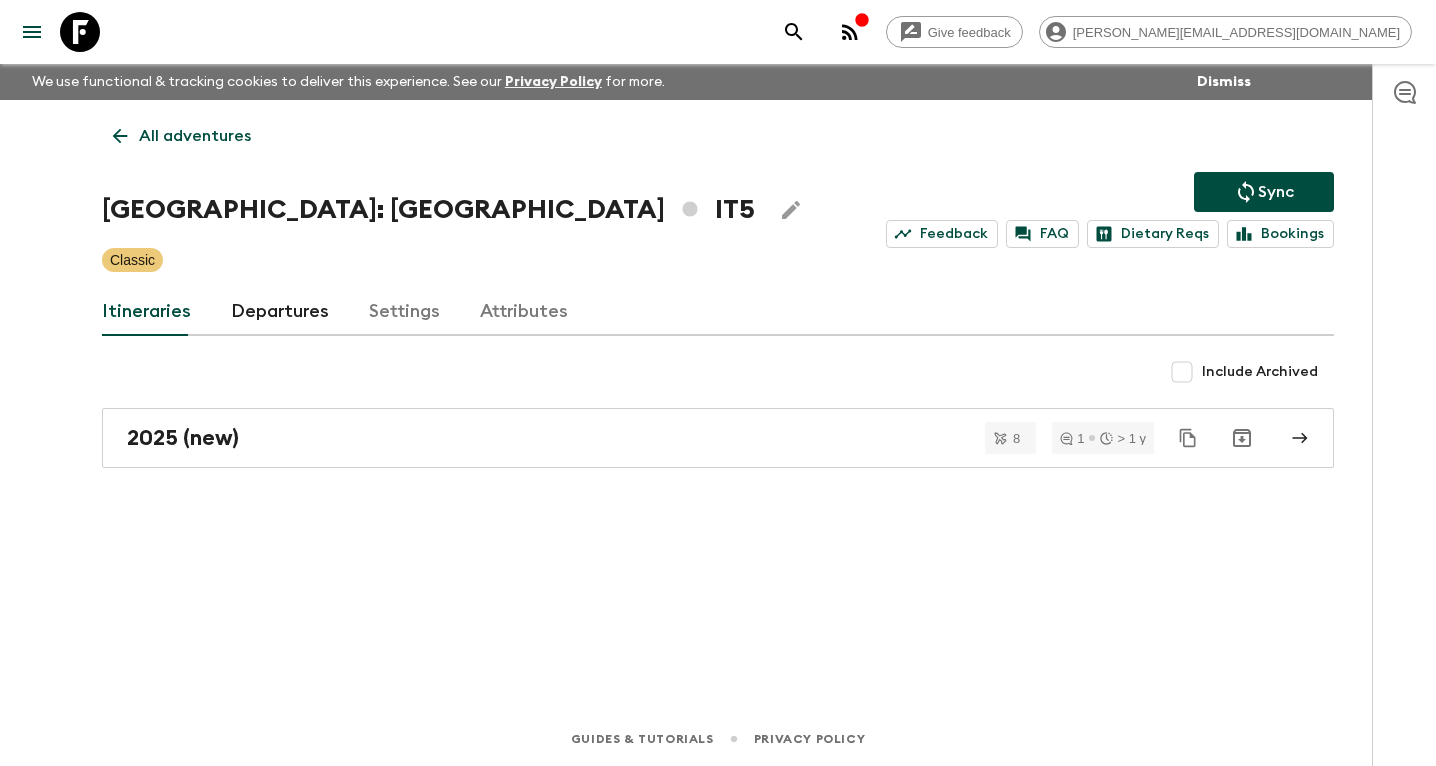 click on "Departures" at bounding box center [280, 312] 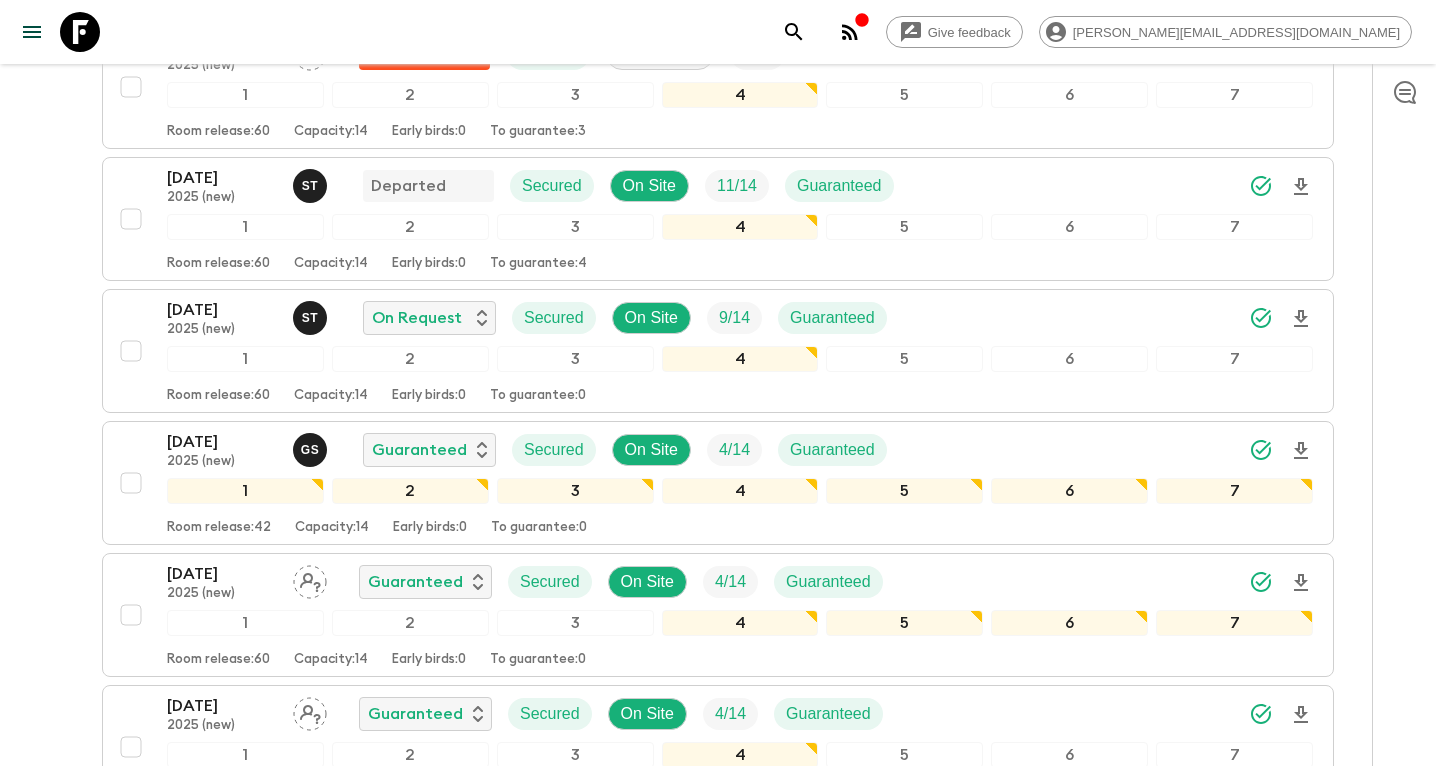 scroll, scrollTop: 1726, scrollLeft: 0, axis: vertical 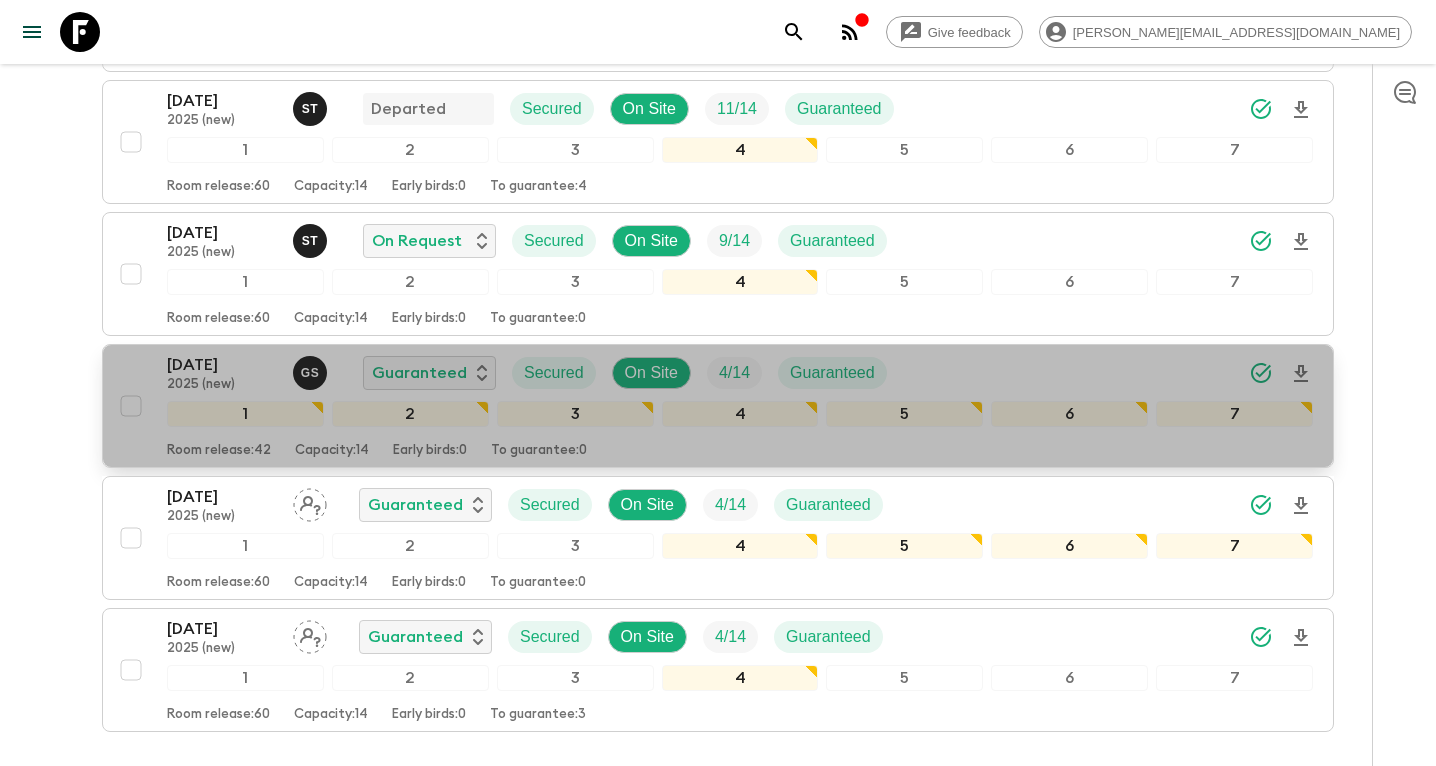 click on "2025 (new)" at bounding box center [222, 385] 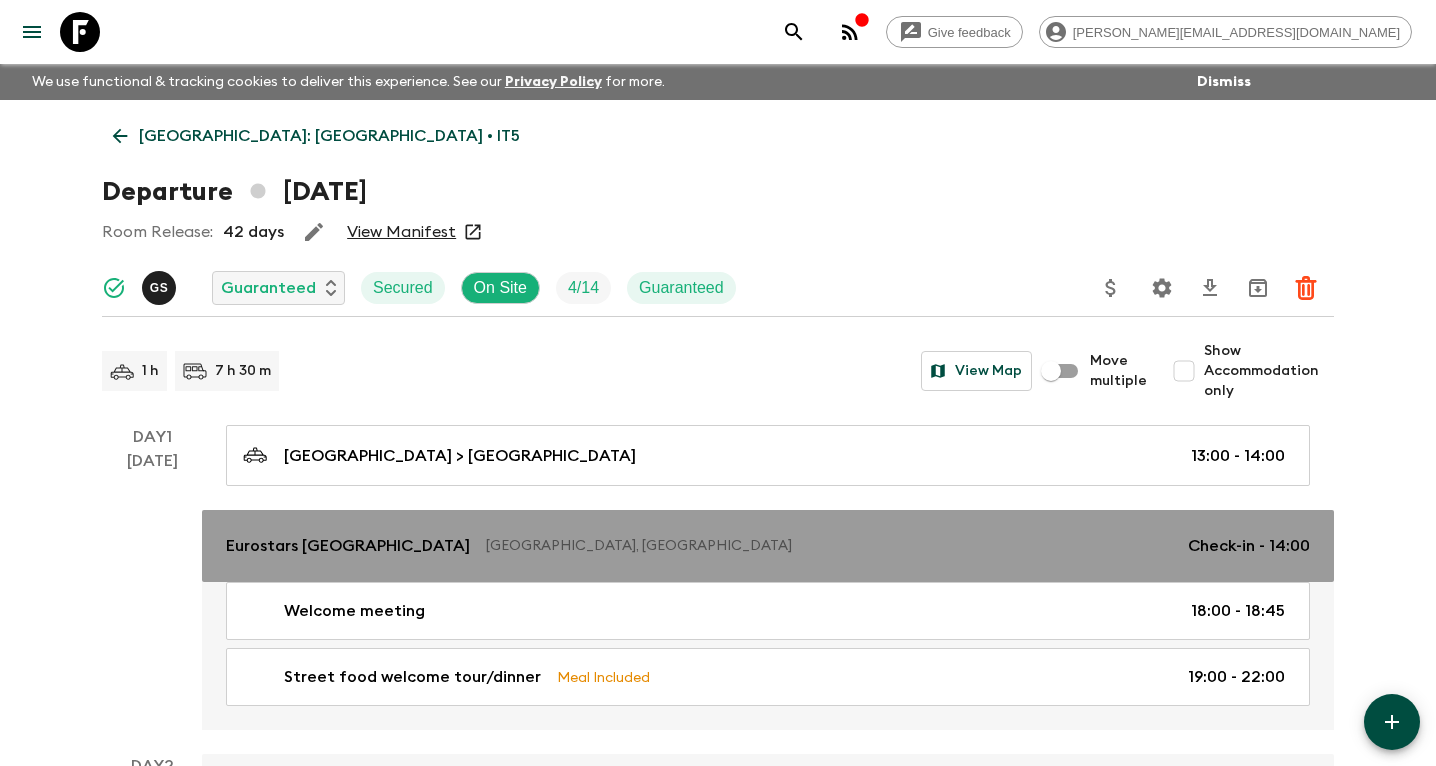 click on "[GEOGRAPHIC_DATA], [GEOGRAPHIC_DATA]" at bounding box center (829, 546) 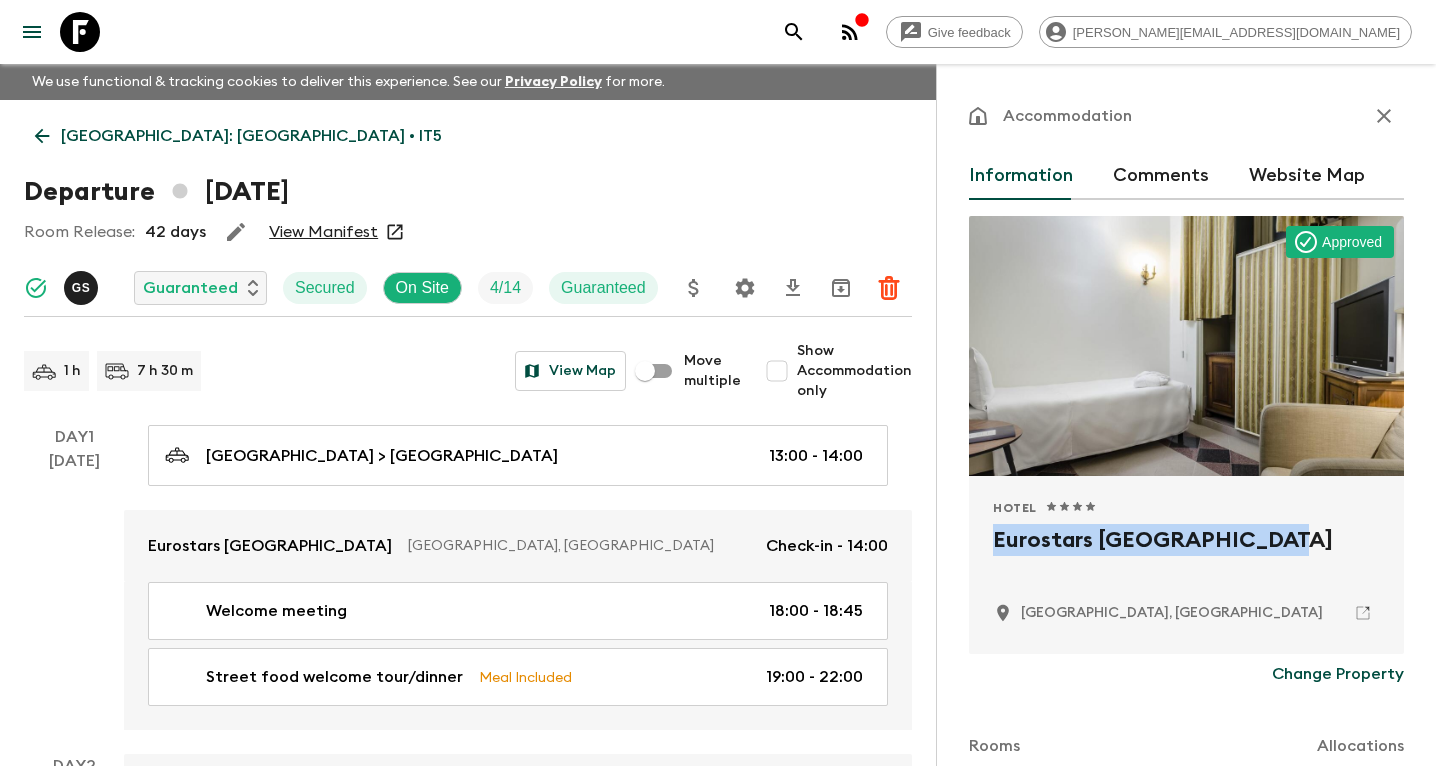 drag, startPoint x: 1291, startPoint y: 540, endPoint x: 985, endPoint y: 534, distance: 306.0588 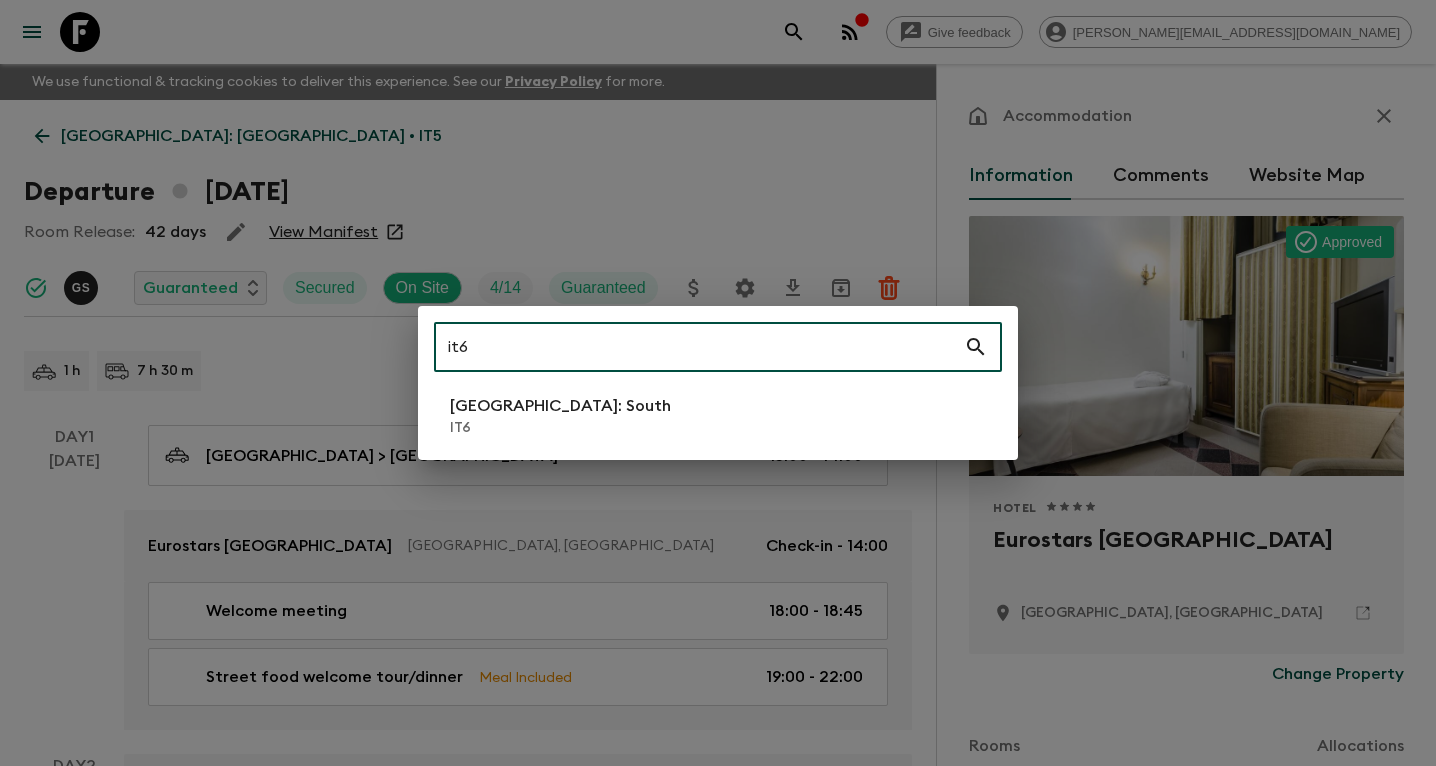 type on "it6" 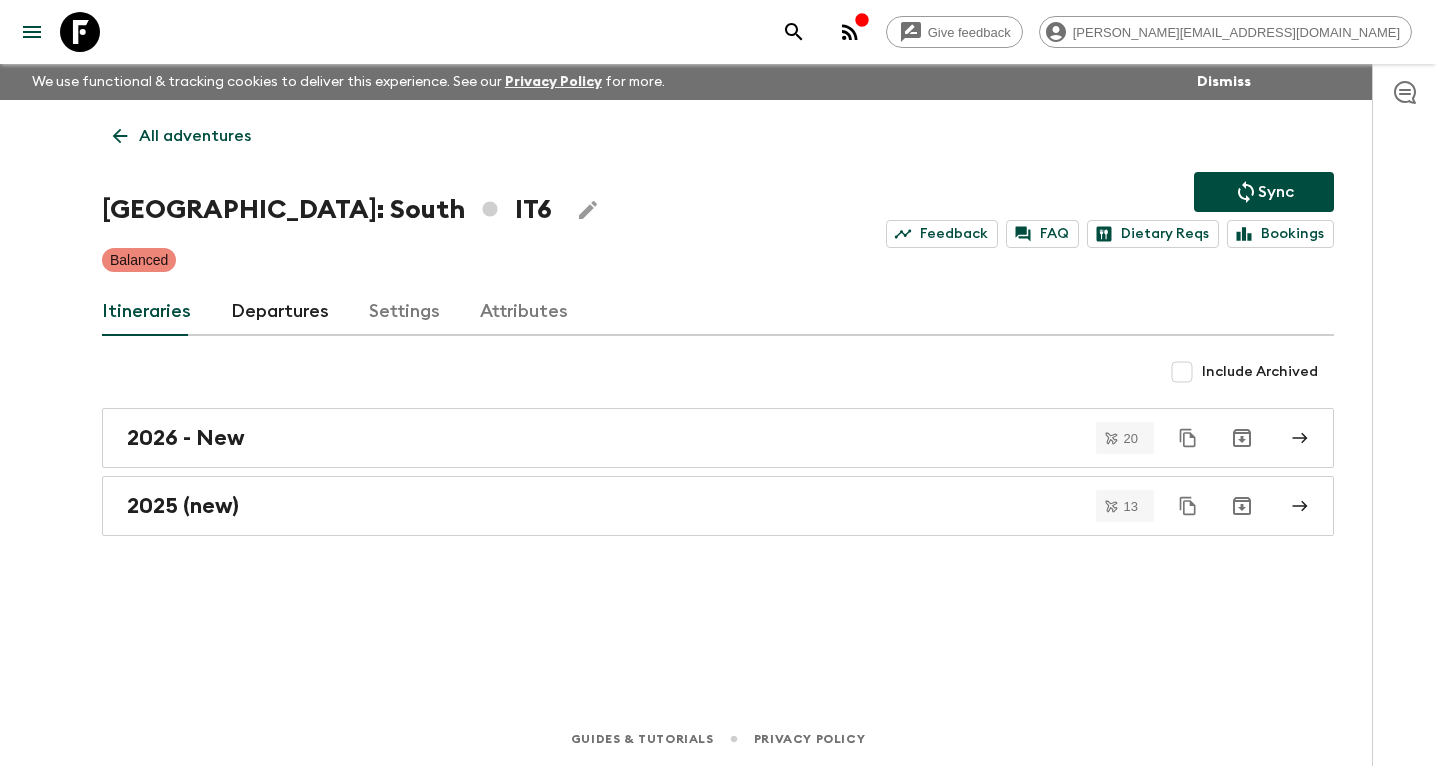 click on "Departures" at bounding box center [280, 312] 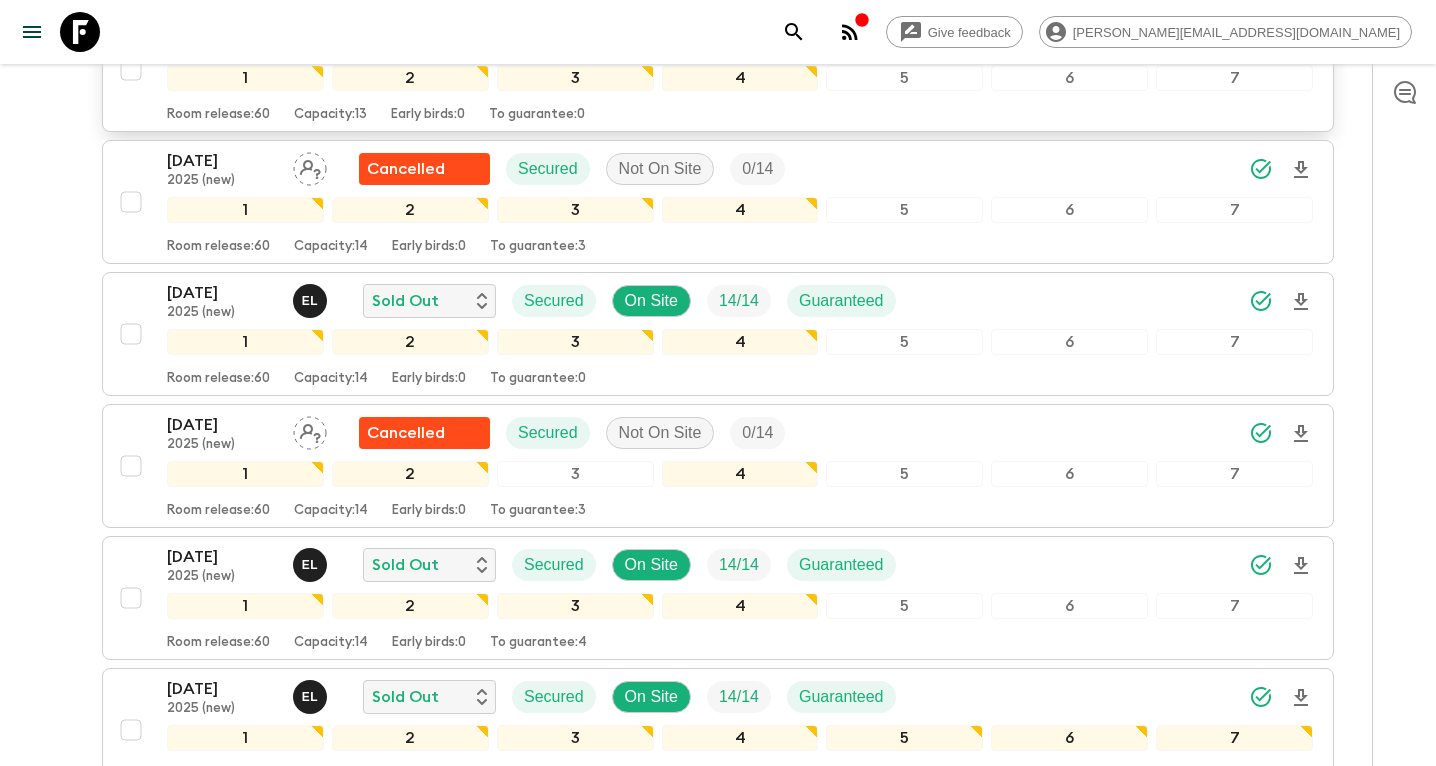 scroll, scrollTop: 962, scrollLeft: 0, axis: vertical 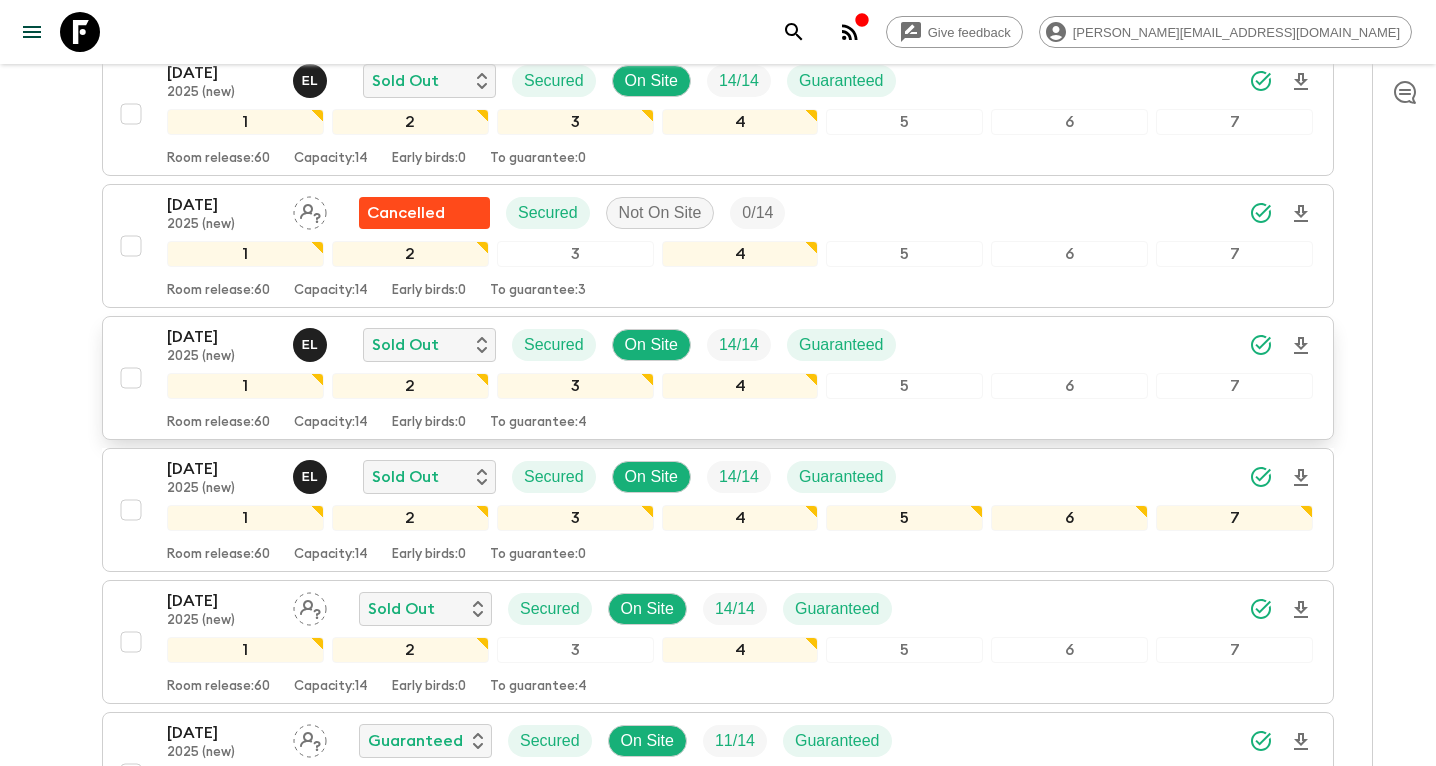 click on "[DATE]" at bounding box center (222, 337) 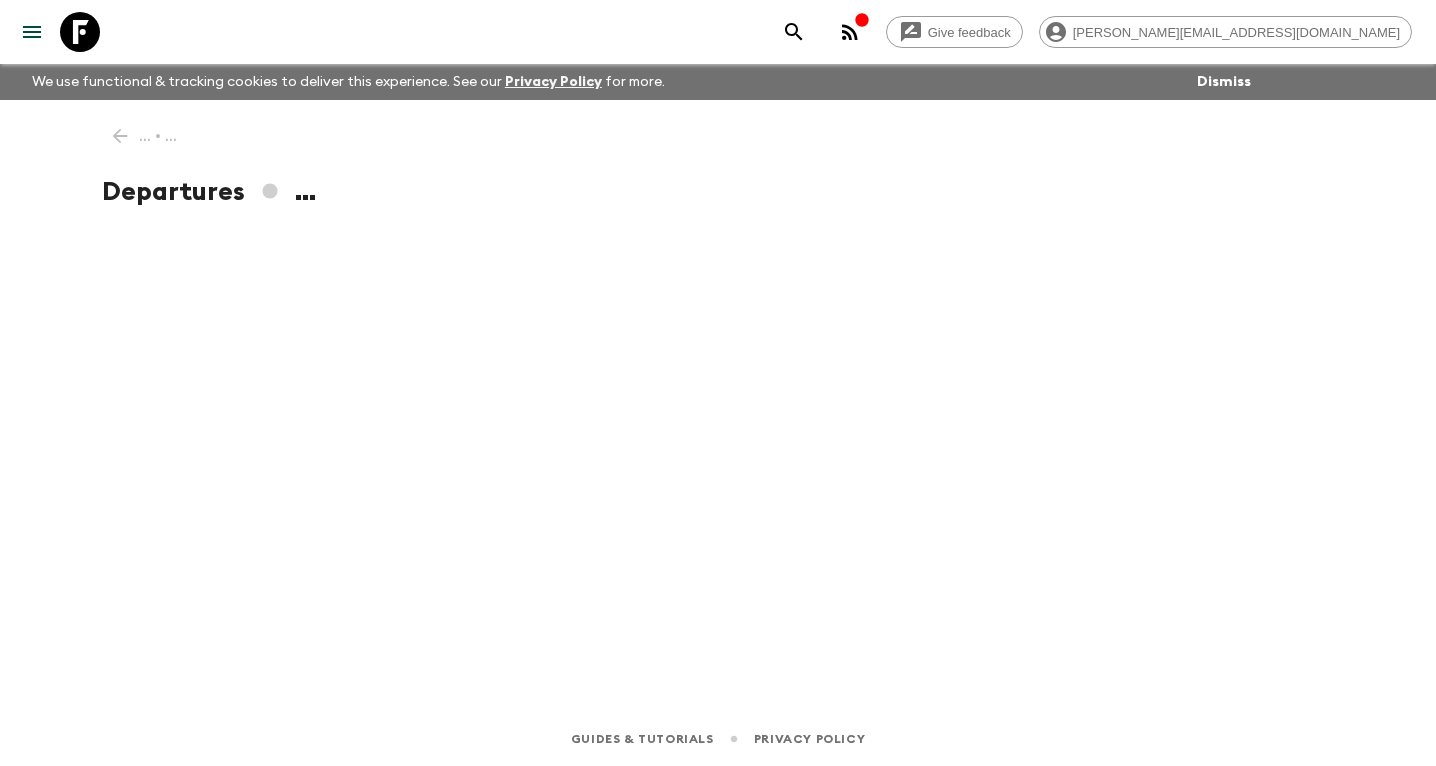 scroll, scrollTop: 0, scrollLeft: 0, axis: both 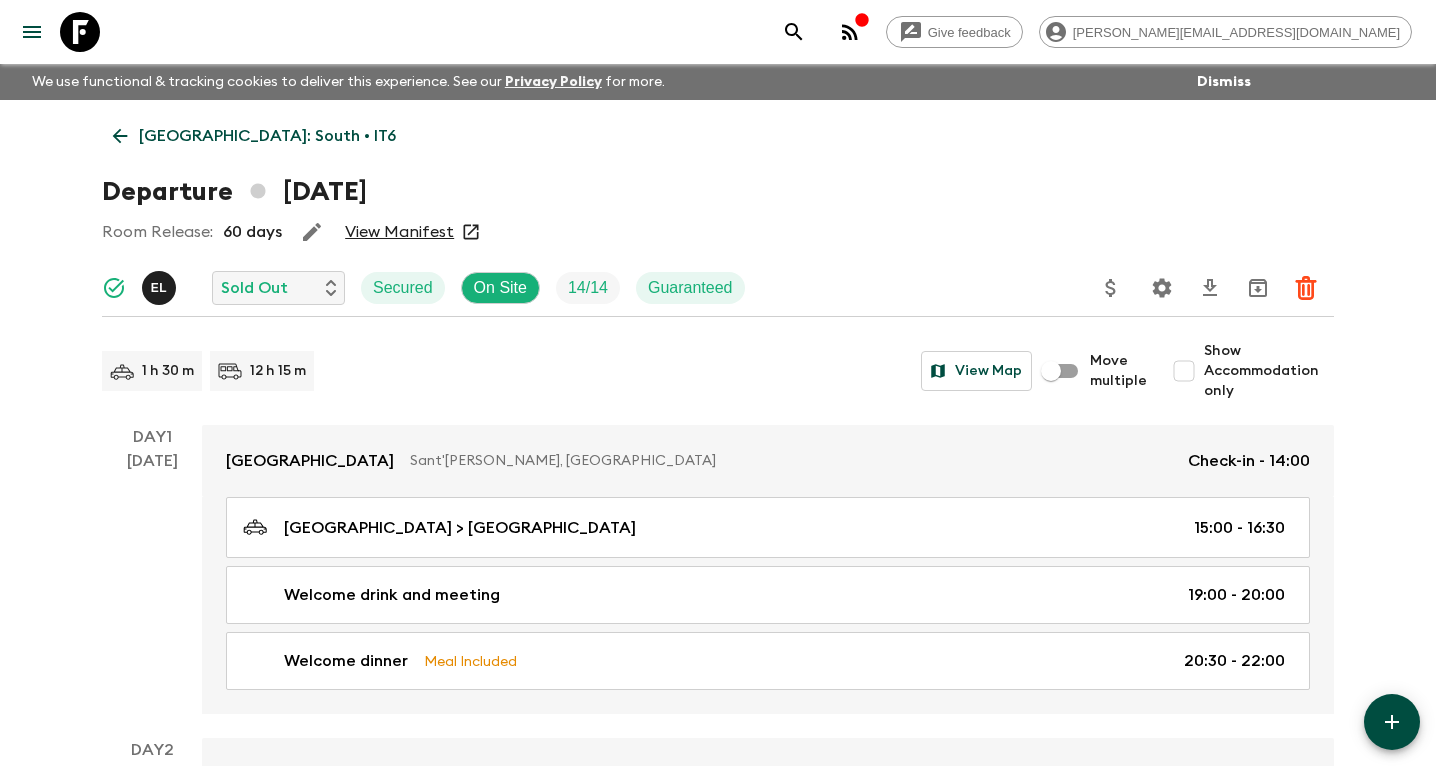click on "[GEOGRAPHIC_DATA]: South • IT6" at bounding box center [267, 136] 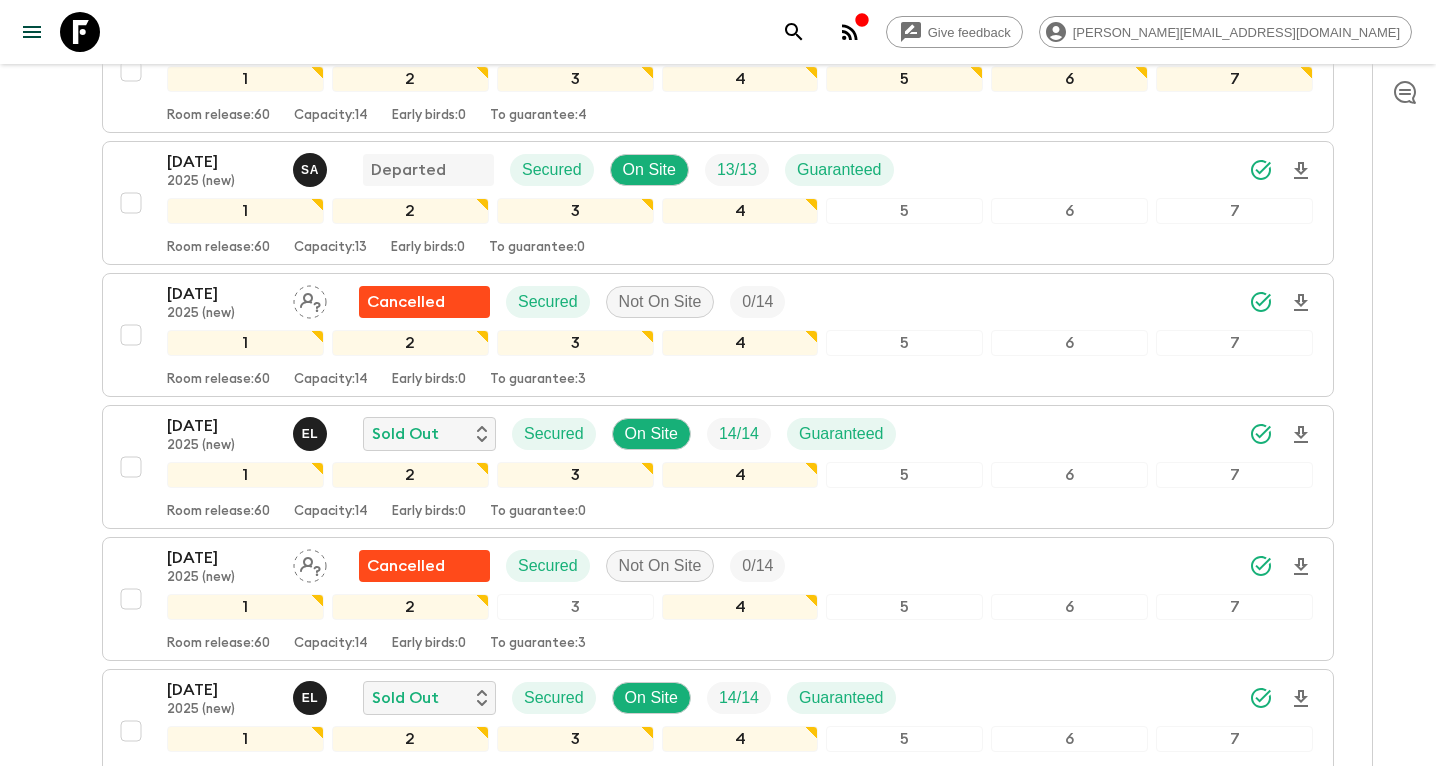 scroll, scrollTop: 614, scrollLeft: 0, axis: vertical 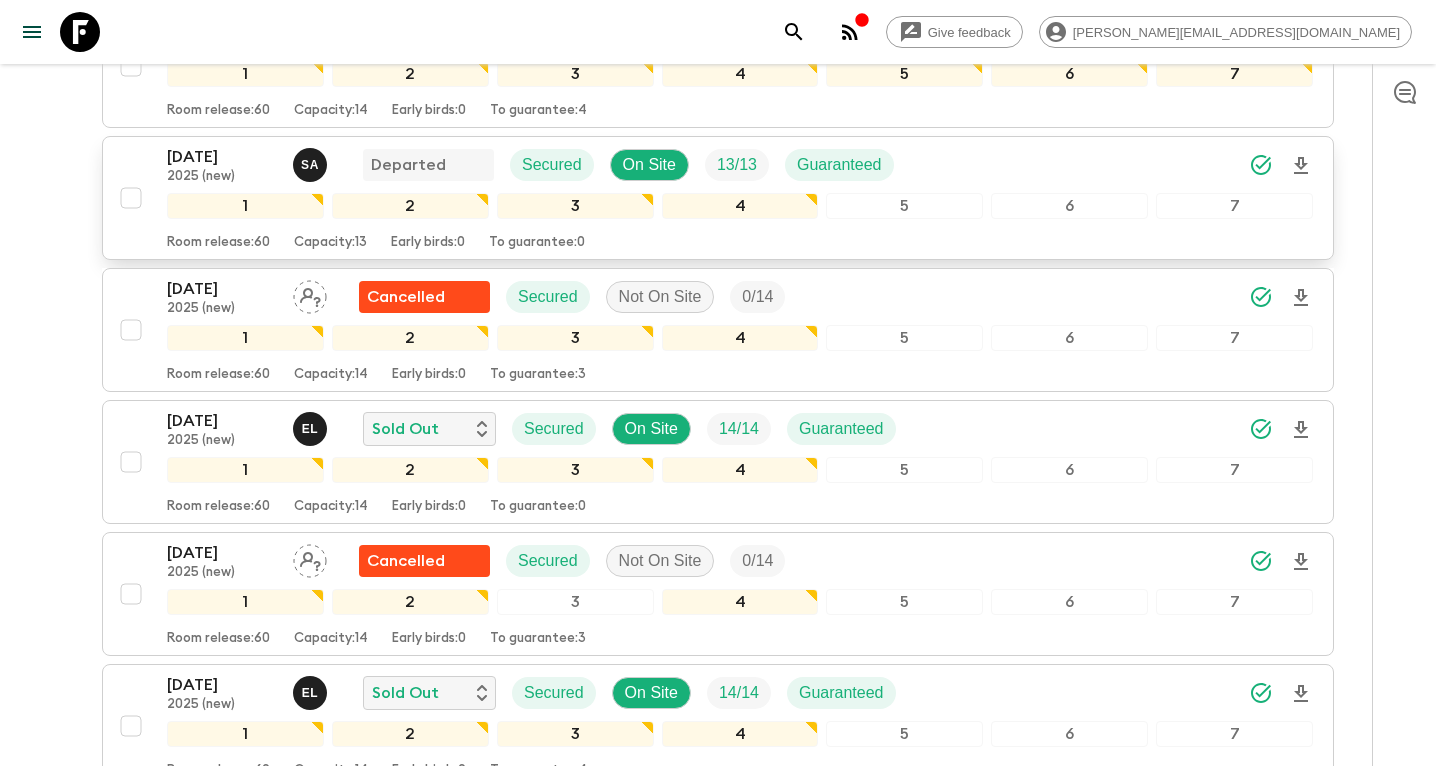 click on "2025 (new)" at bounding box center (222, 177) 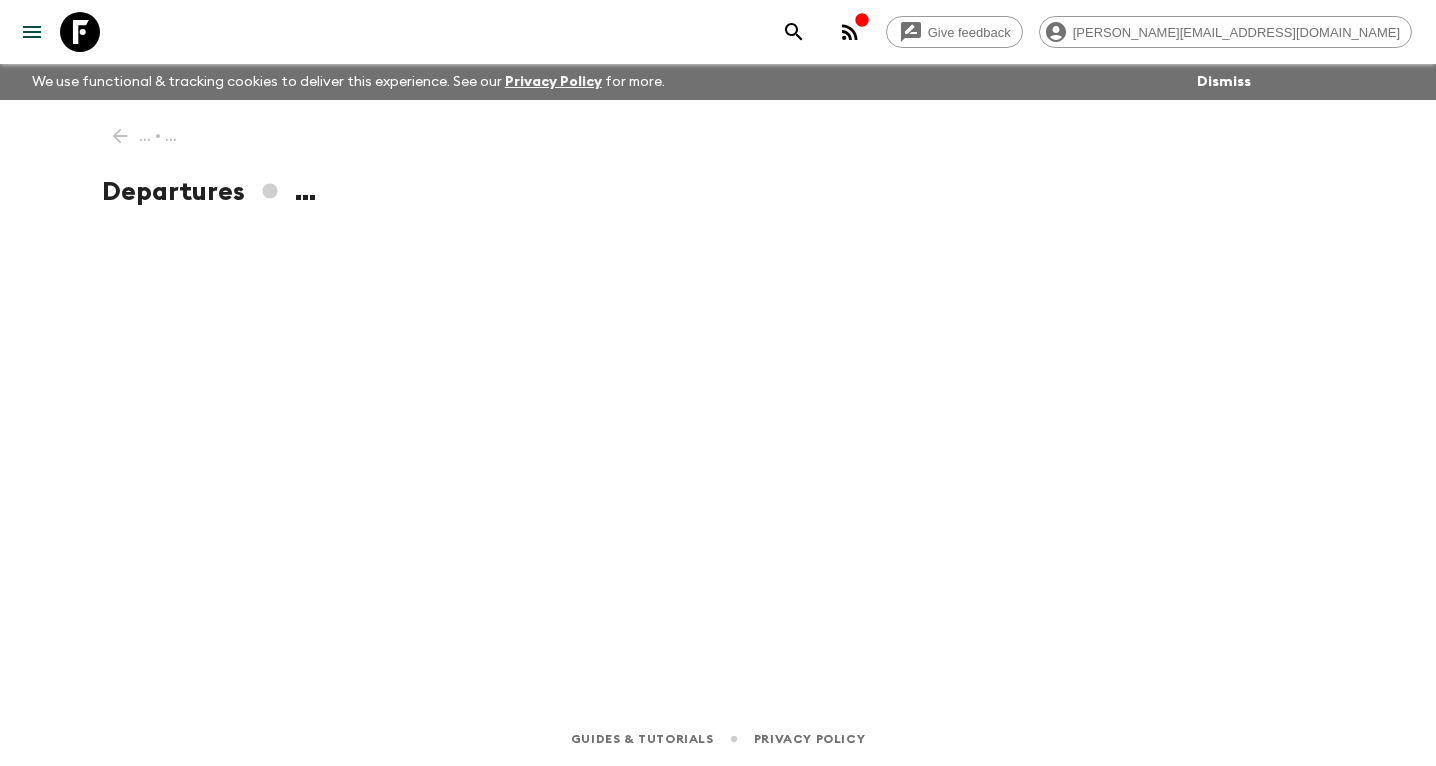 scroll, scrollTop: 0, scrollLeft: 0, axis: both 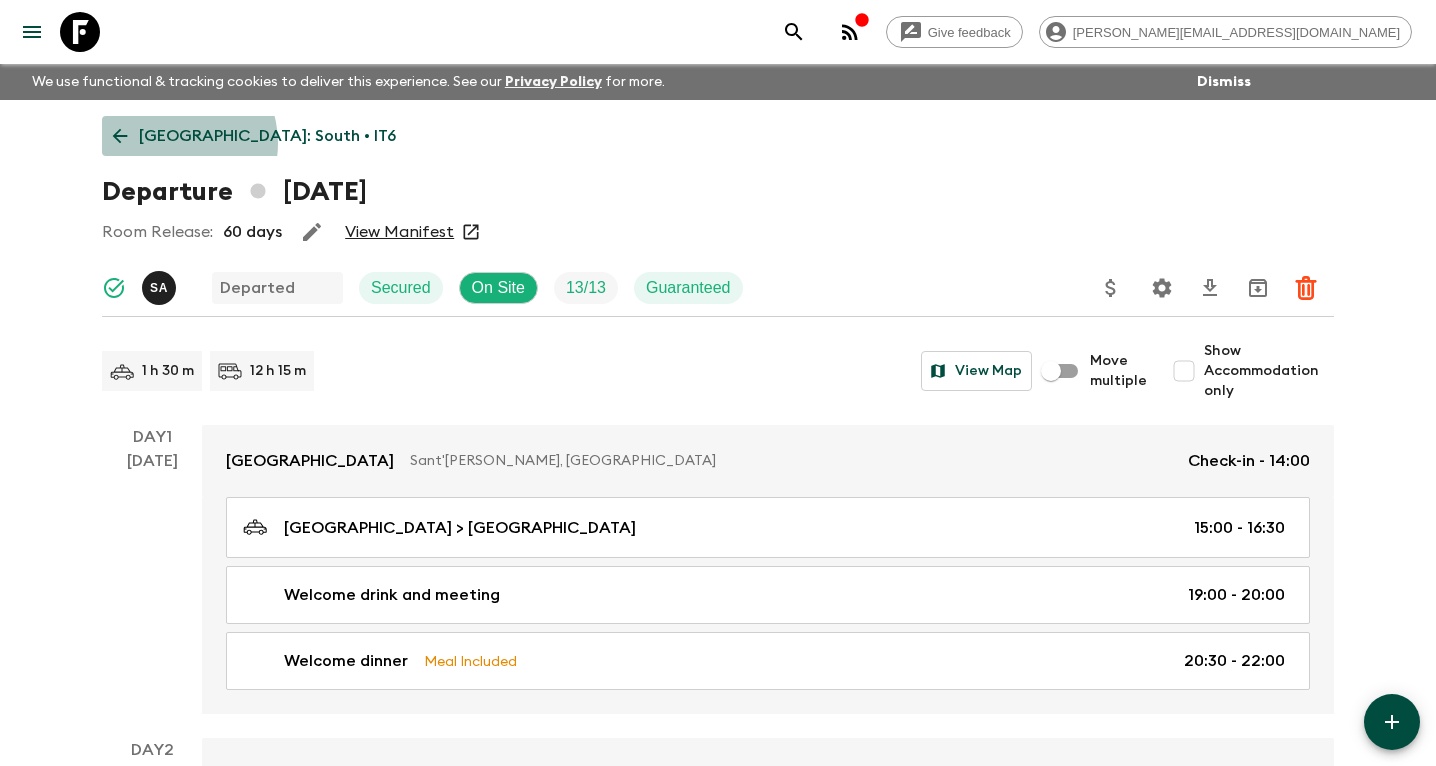 click on "[GEOGRAPHIC_DATA]: South • IT6" at bounding box center (267, 136) 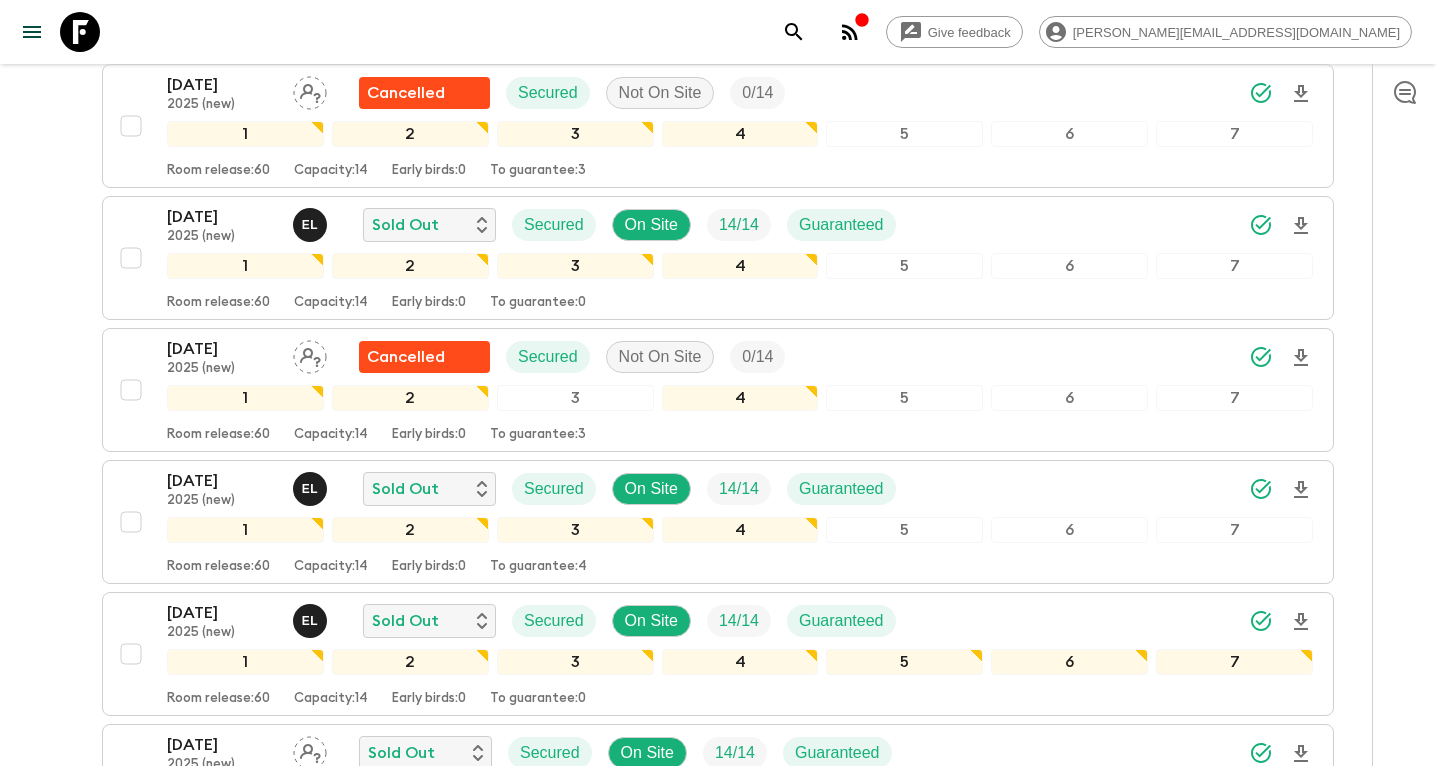 scroll, scrollTop: 821, scrollLeft: 0, axis: vertical 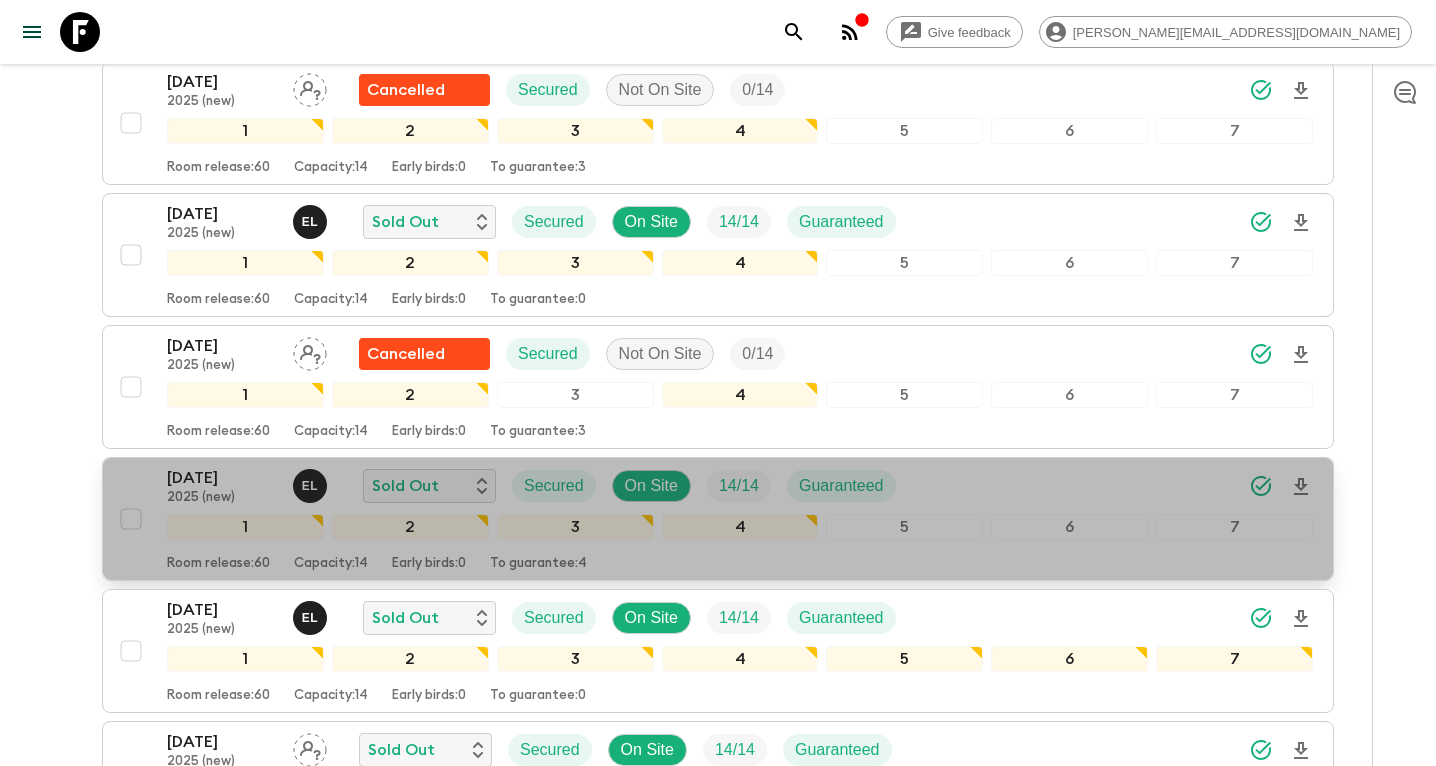 click on "[DATE]" at bounding box center (222, 478) 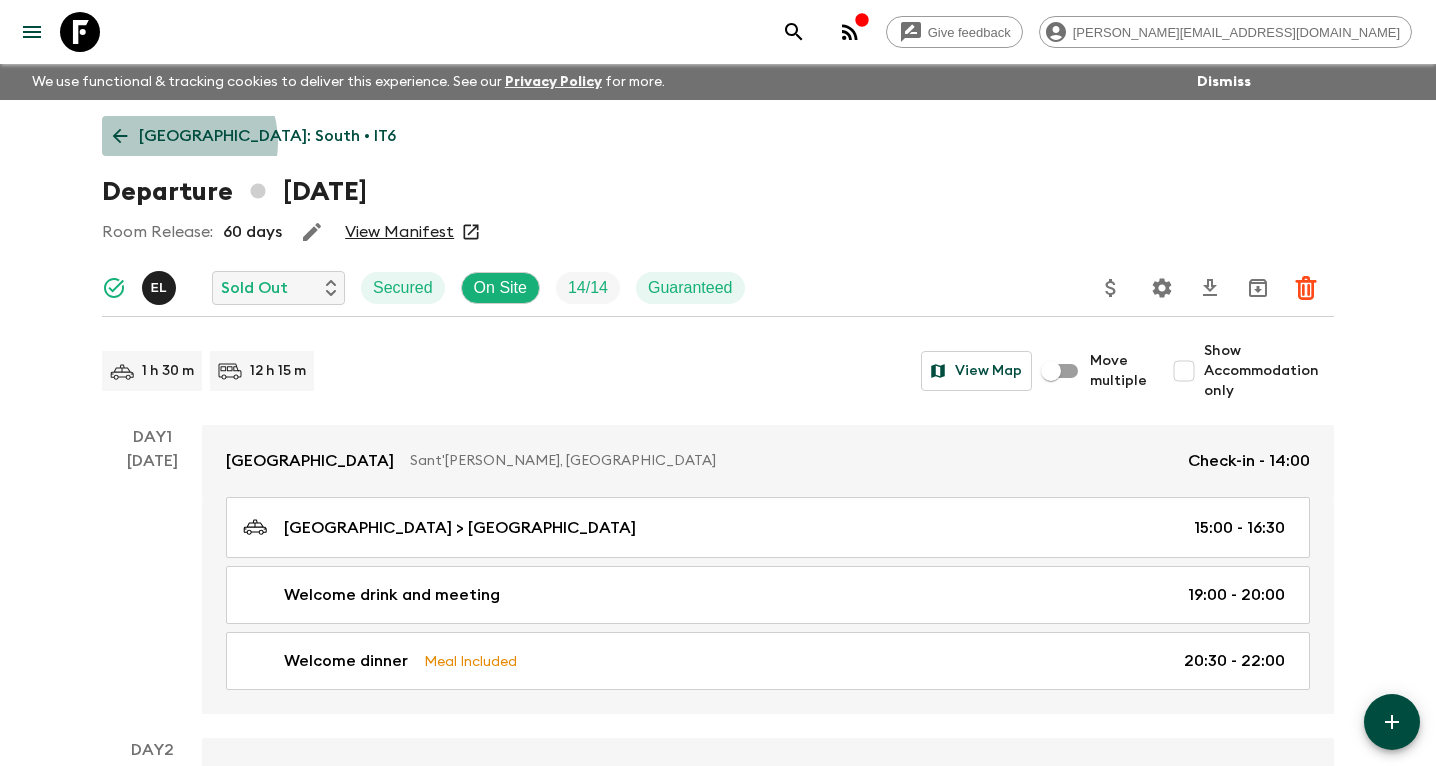 click on "[GEOGRAPHIC_DATA]: South • IT6" at bounding box center (267, 136) 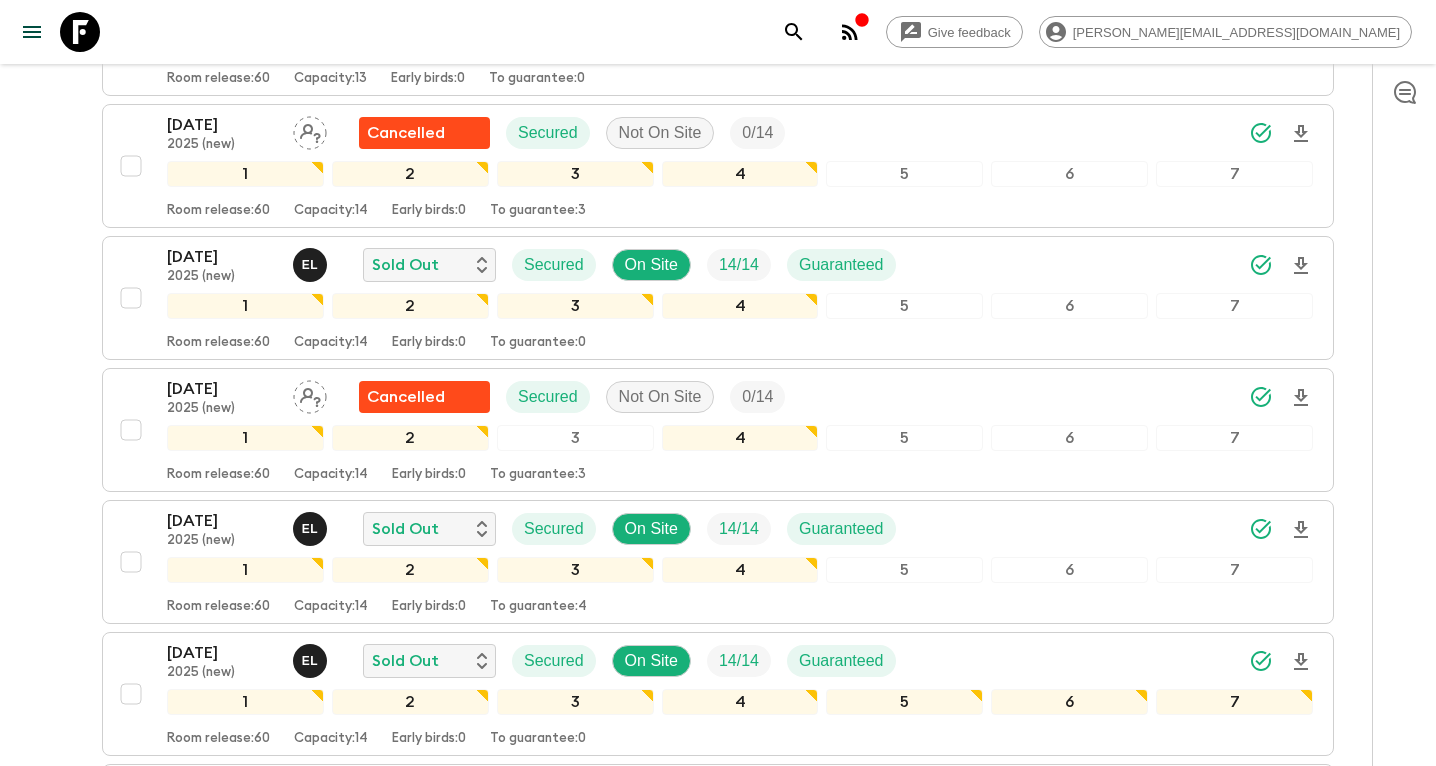 scroll, scrollTop: 748, scrollLeft: 0, axis: vertical 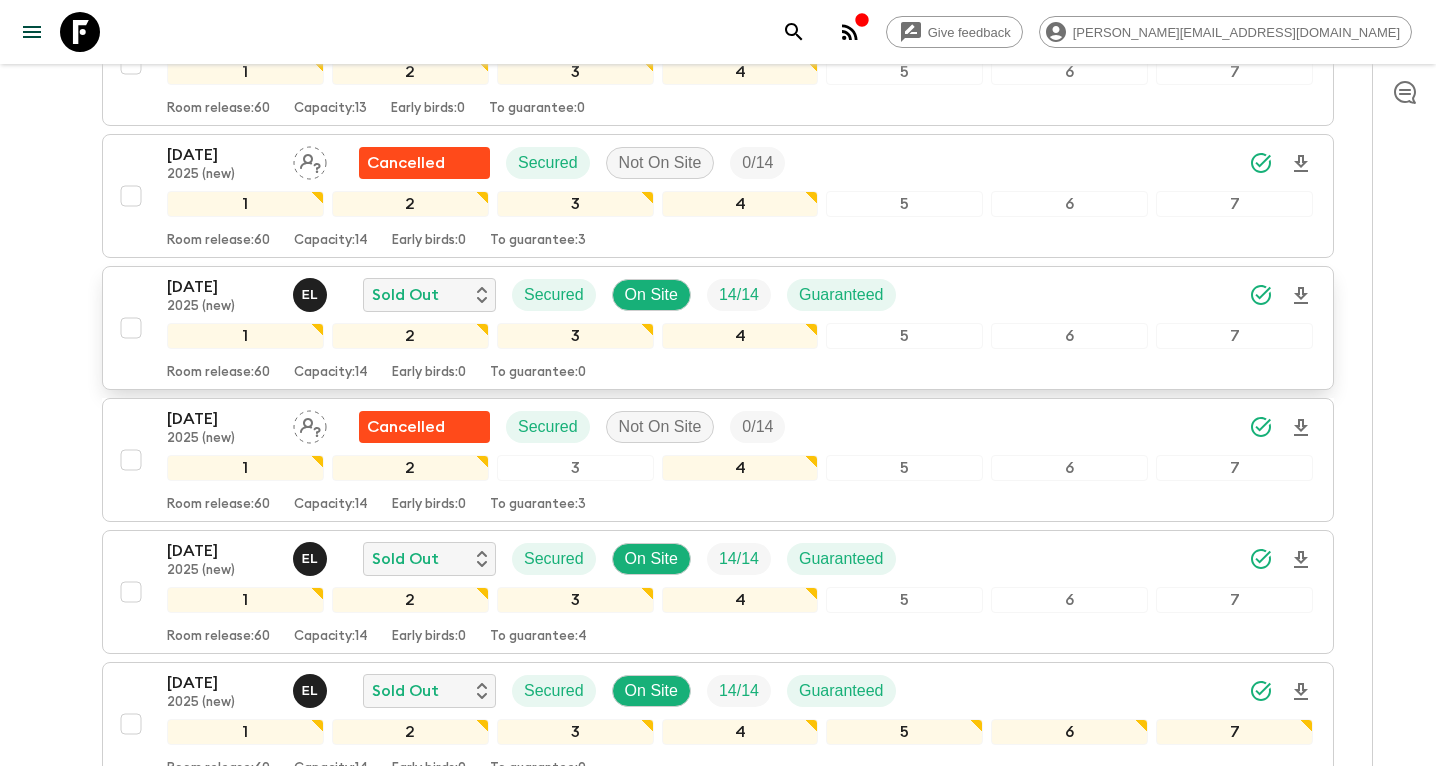 click on "[DATE]" at bounding box center [222, 287] 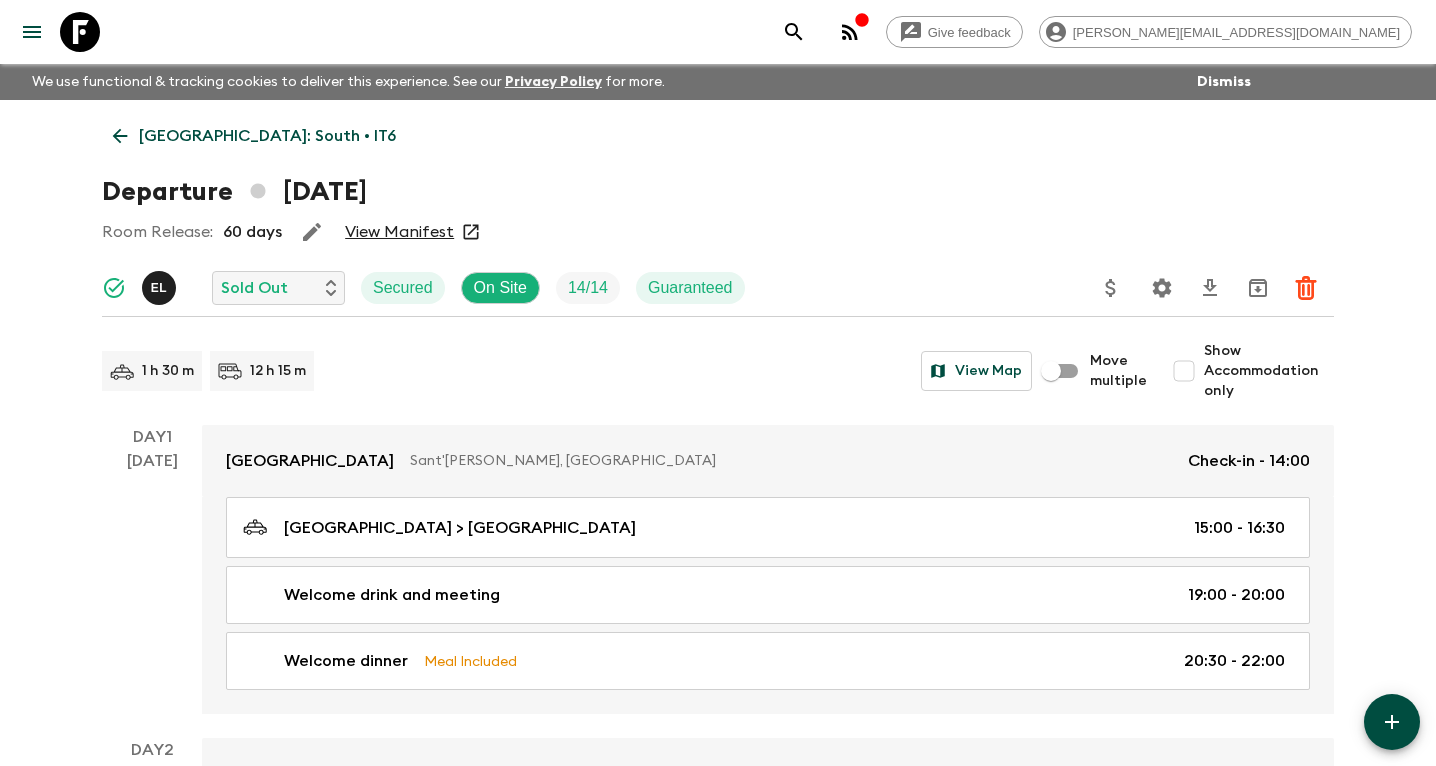 click on "[GEOGRAPHIC_DATA]: South • IT6" at bounding box center (267, 136) 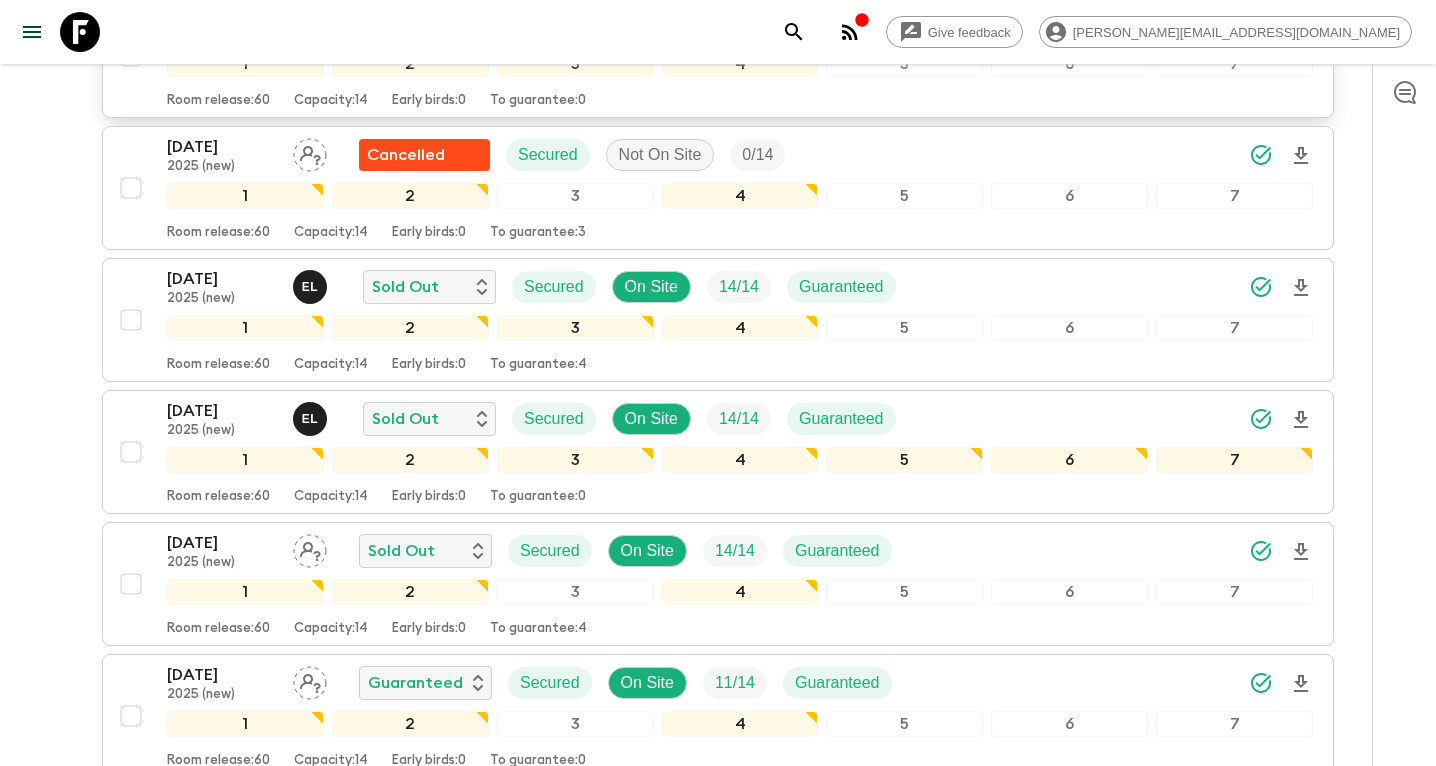 scroll, scrollTop: 1022, scrollLeft: 0, axis: vertical 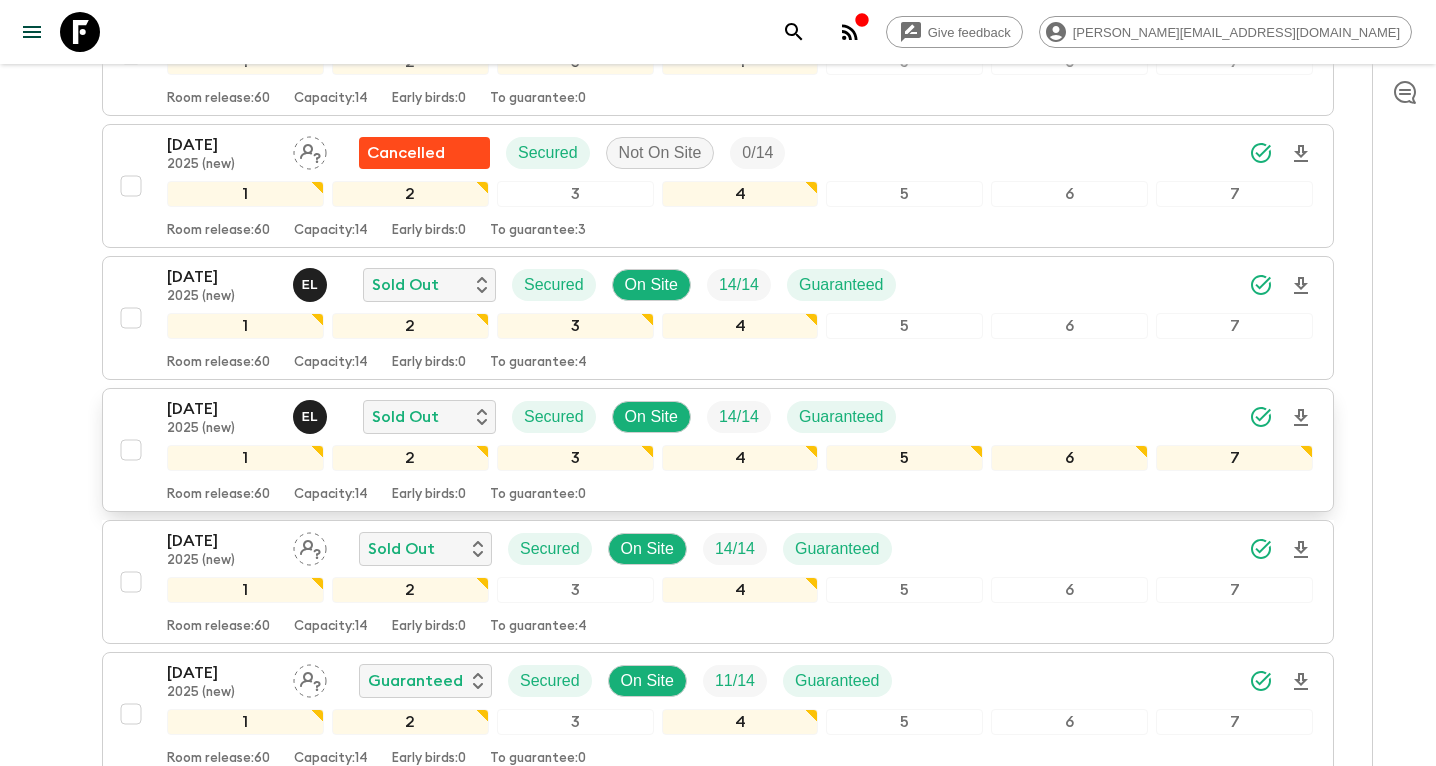 click on "[DATE]" at bounding box center [222, 409] 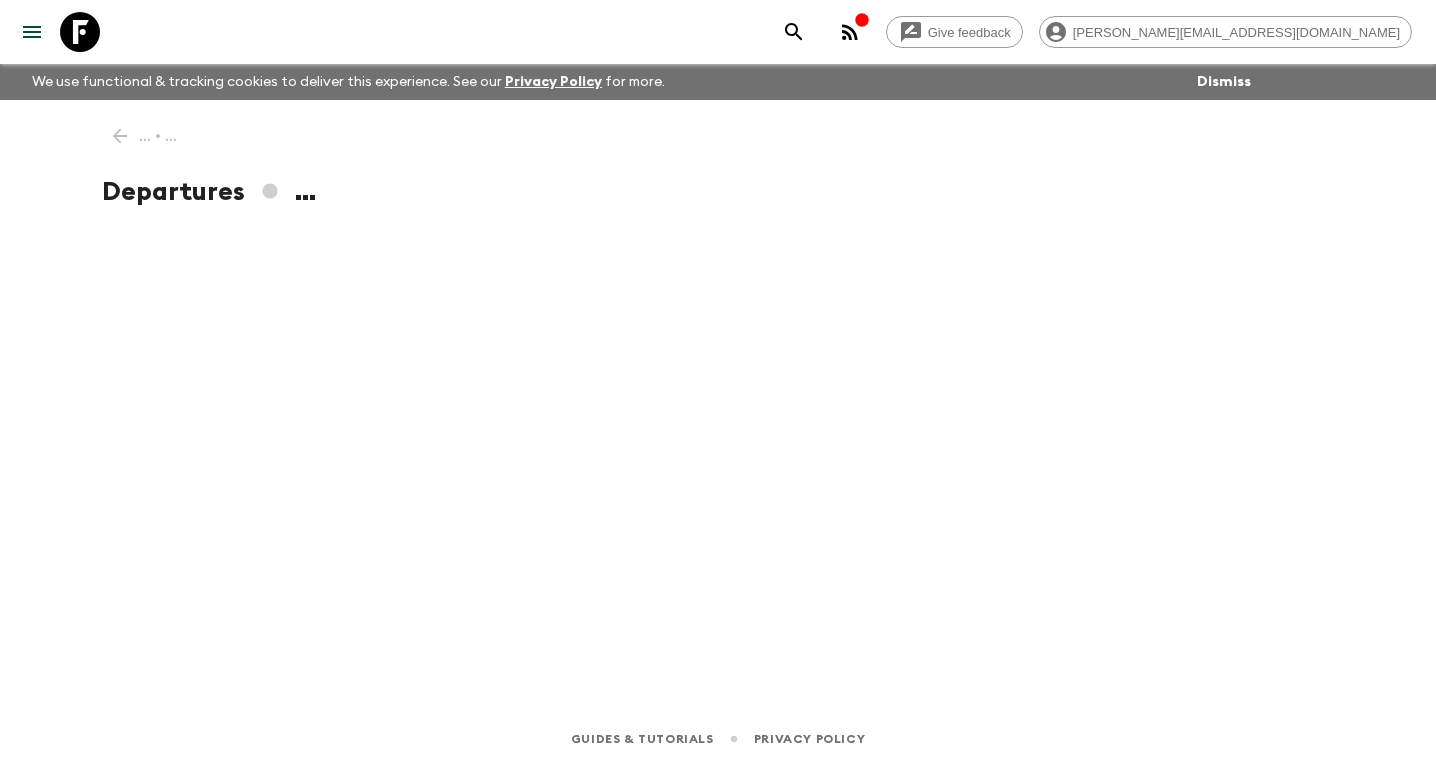 scroll, scrollTop: 0, scrollLeft: 0, axis: both 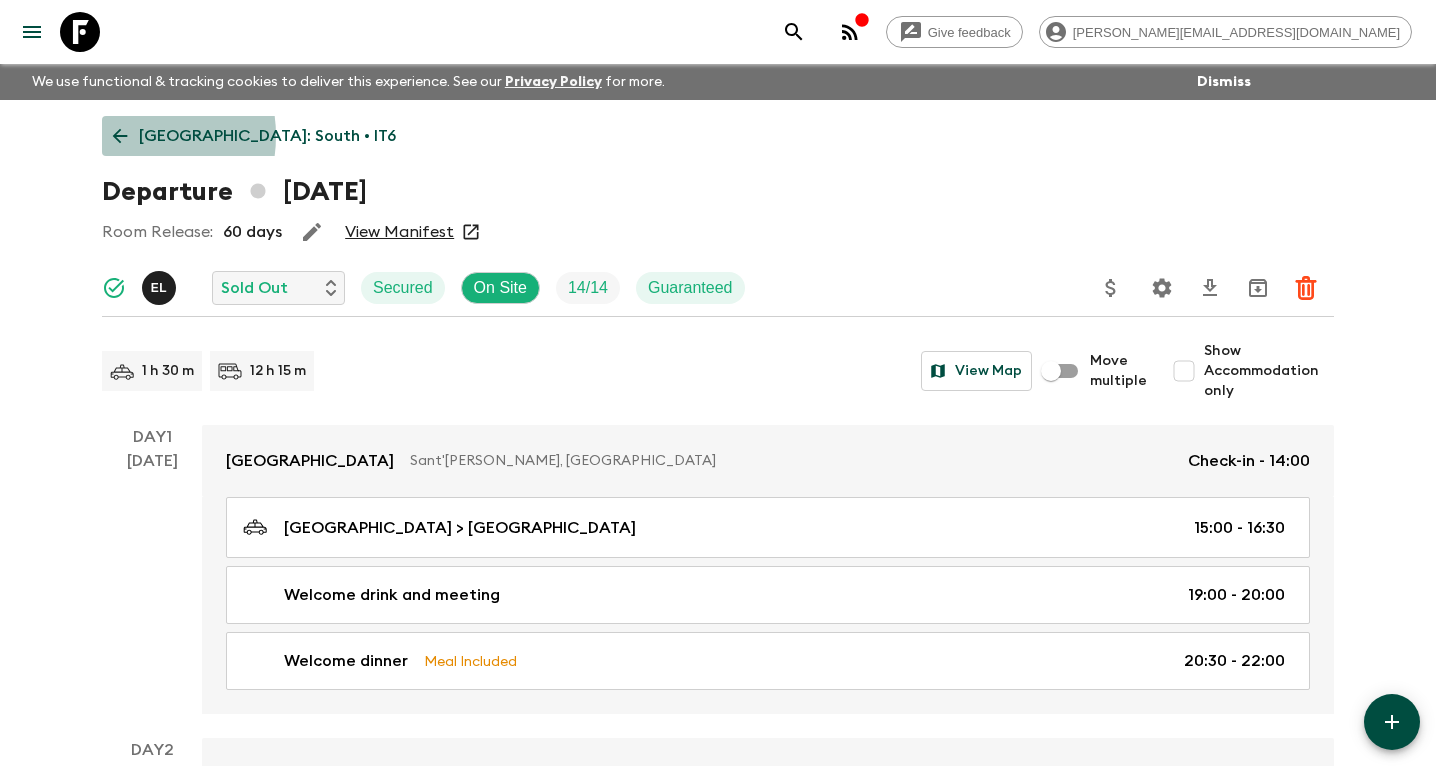 click 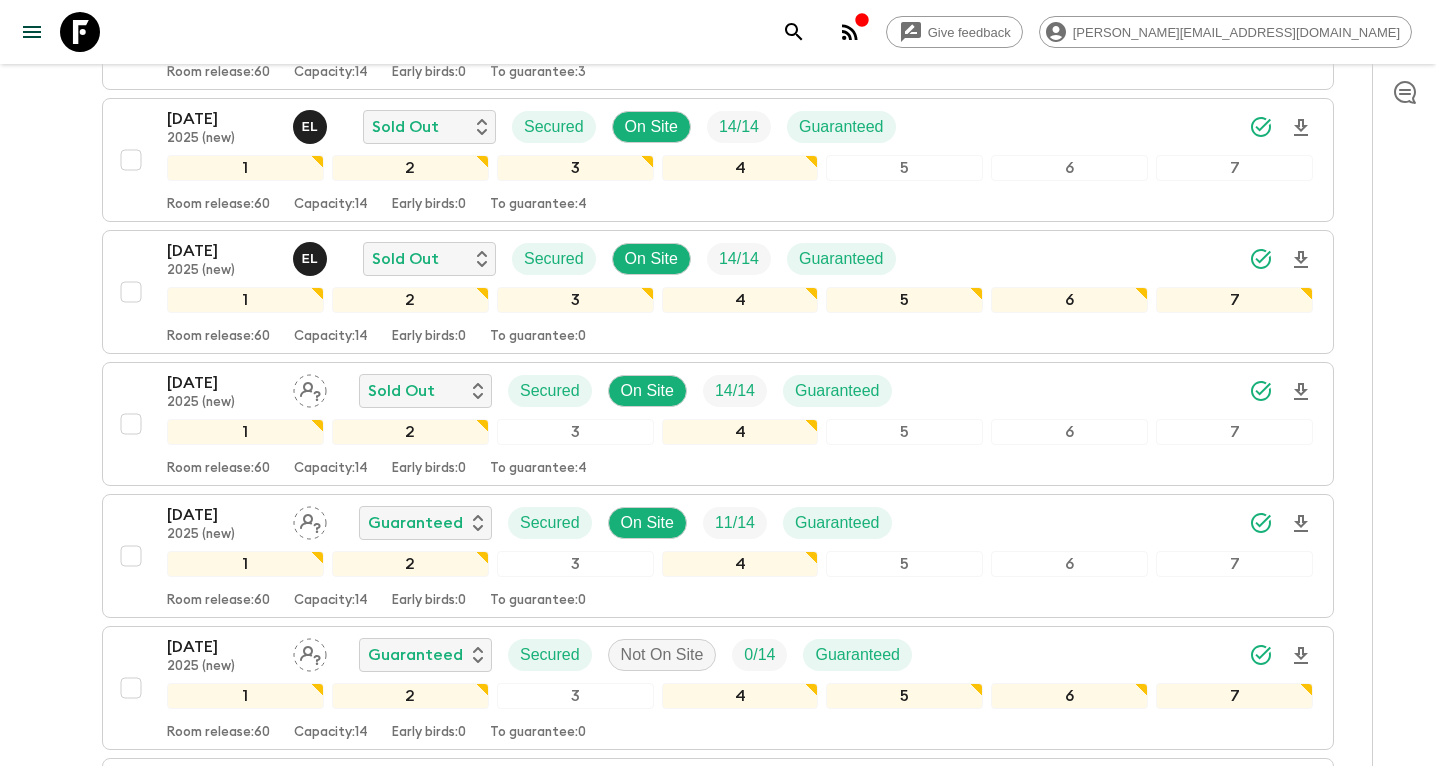 scroll, scrollTop: 1181, scrollLeft: 0, axis: vertical 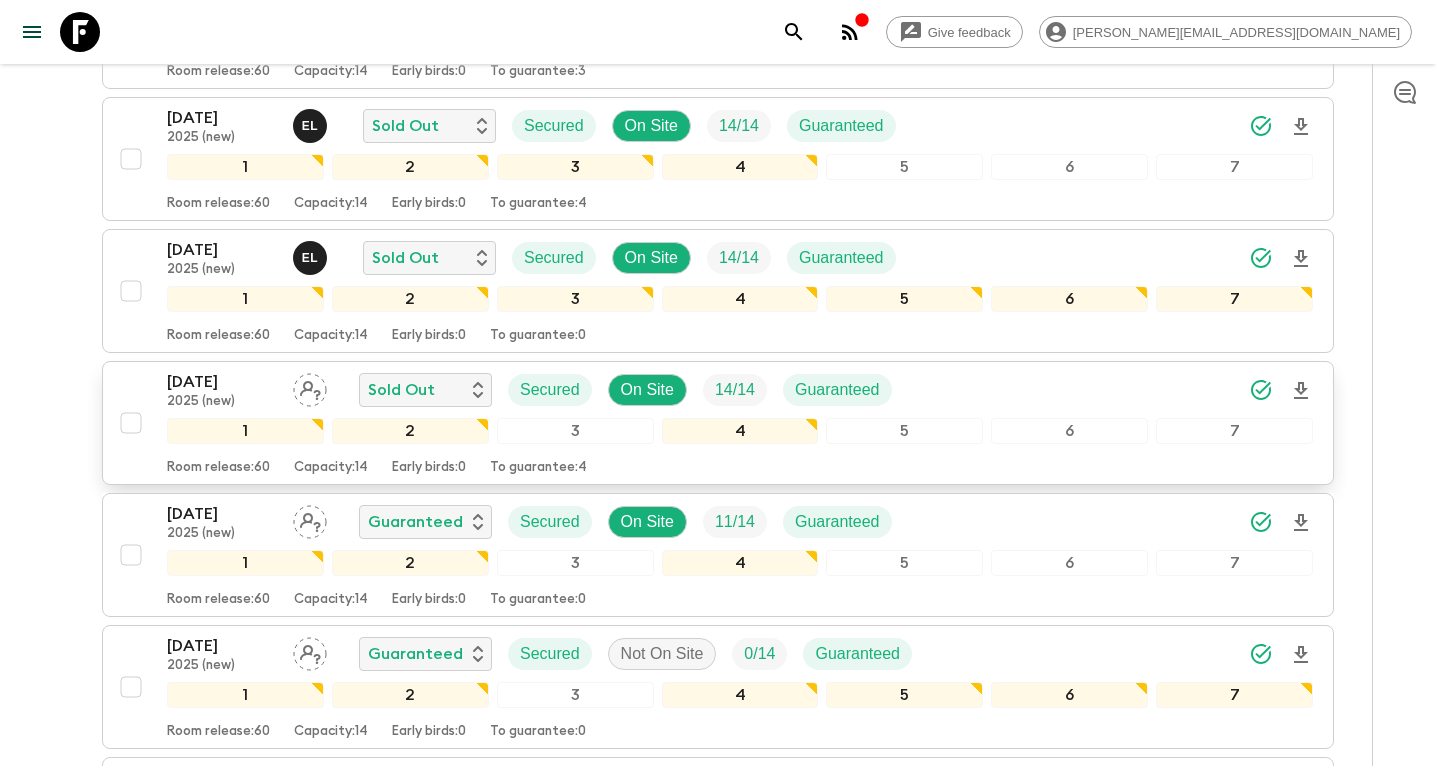 click on "2025 (new)" at bounding box center (222, 402) 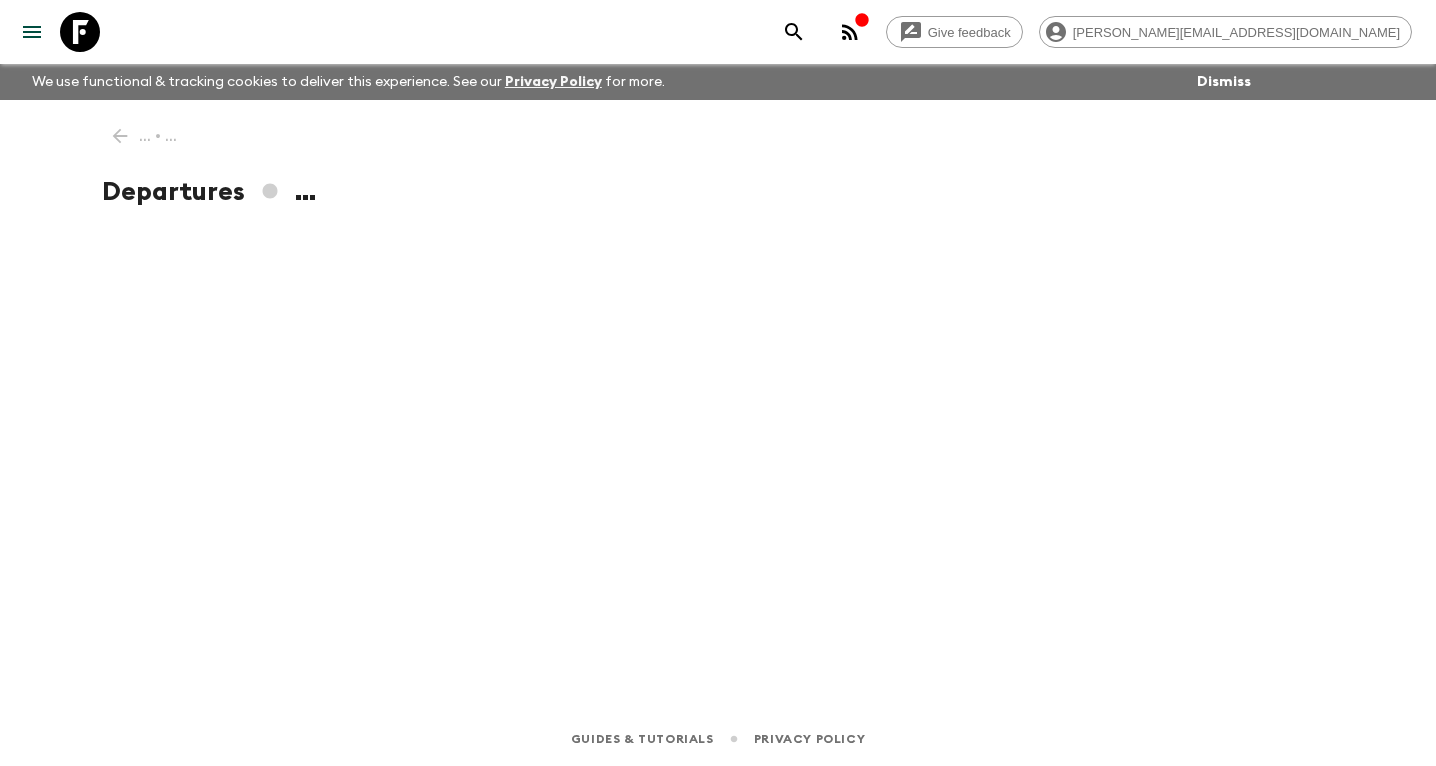 scroll, scrollTop: 0, scrollLeft: 0, axis: both 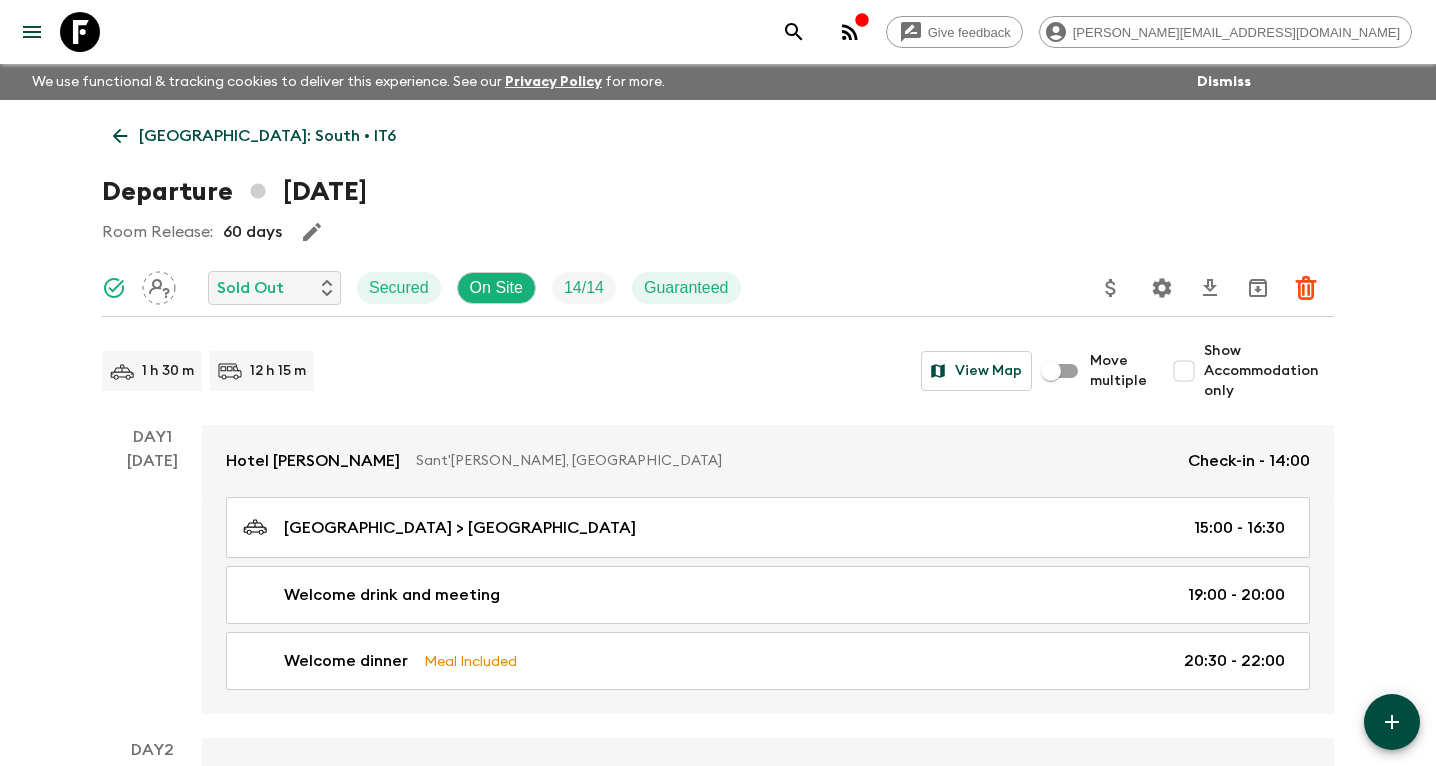 click on "[GEOGRAPHIC_DATA]: South • IT6" at bounding box center (267, 136) 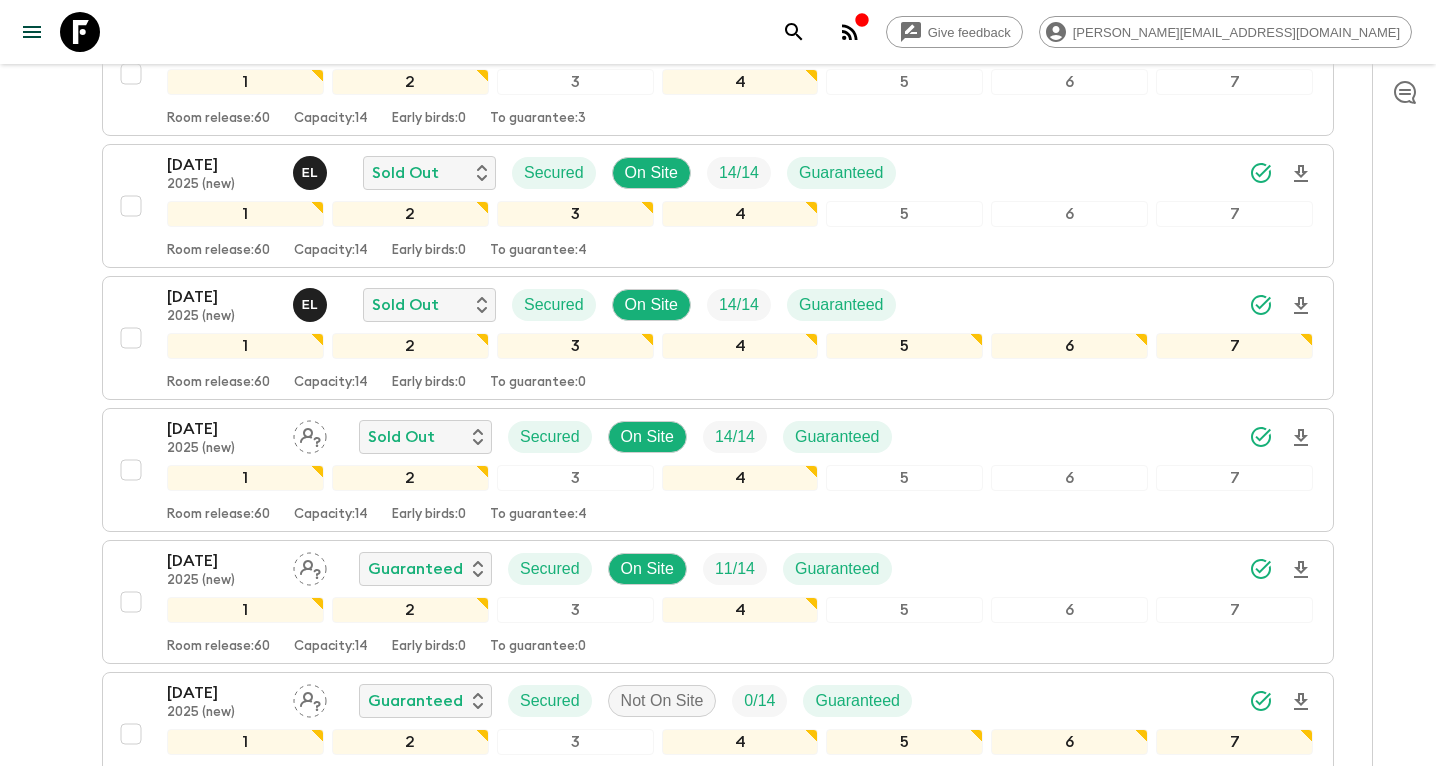 scroll, scrollTop: 1131, scrollLeft: 0, axis: vertical 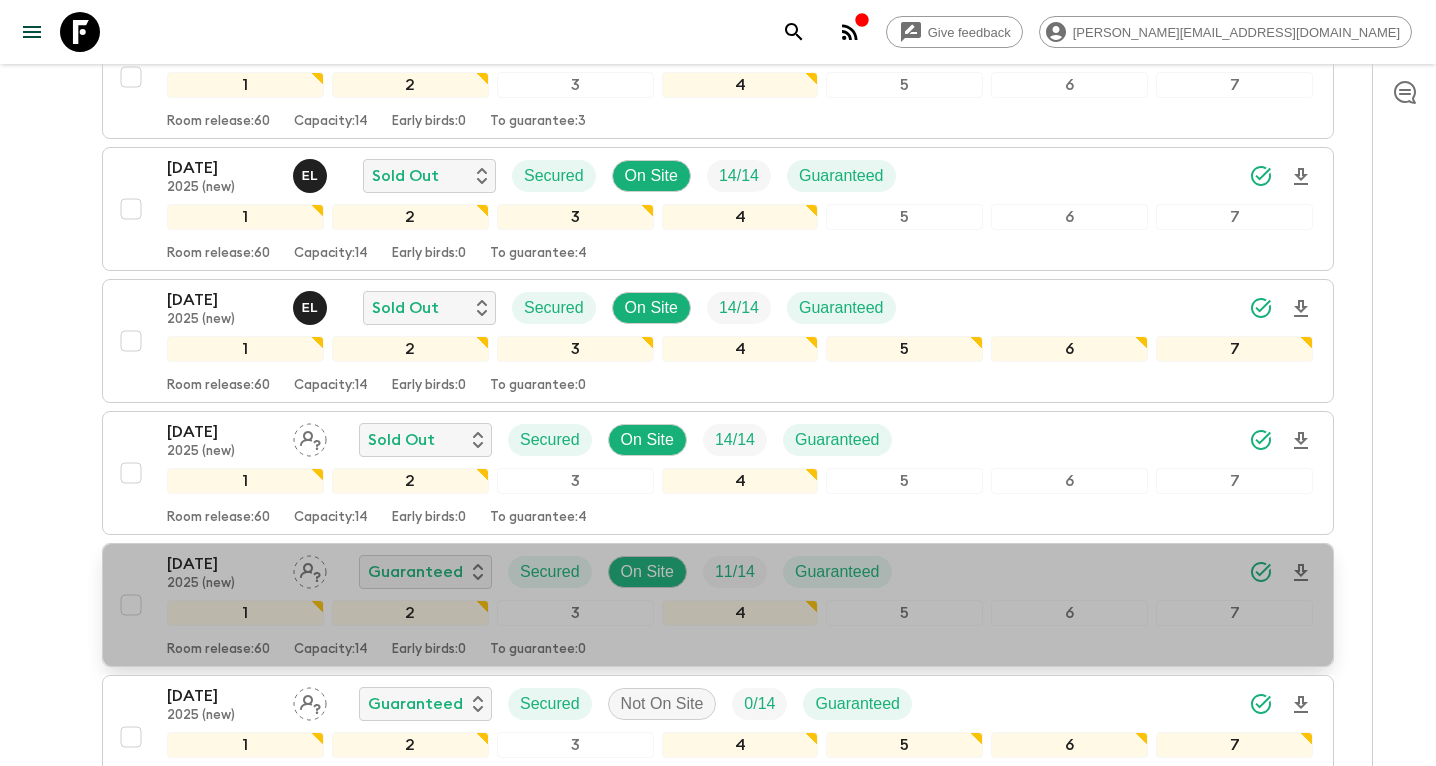 click on "[DATE]" at bounding box center [222, 564] 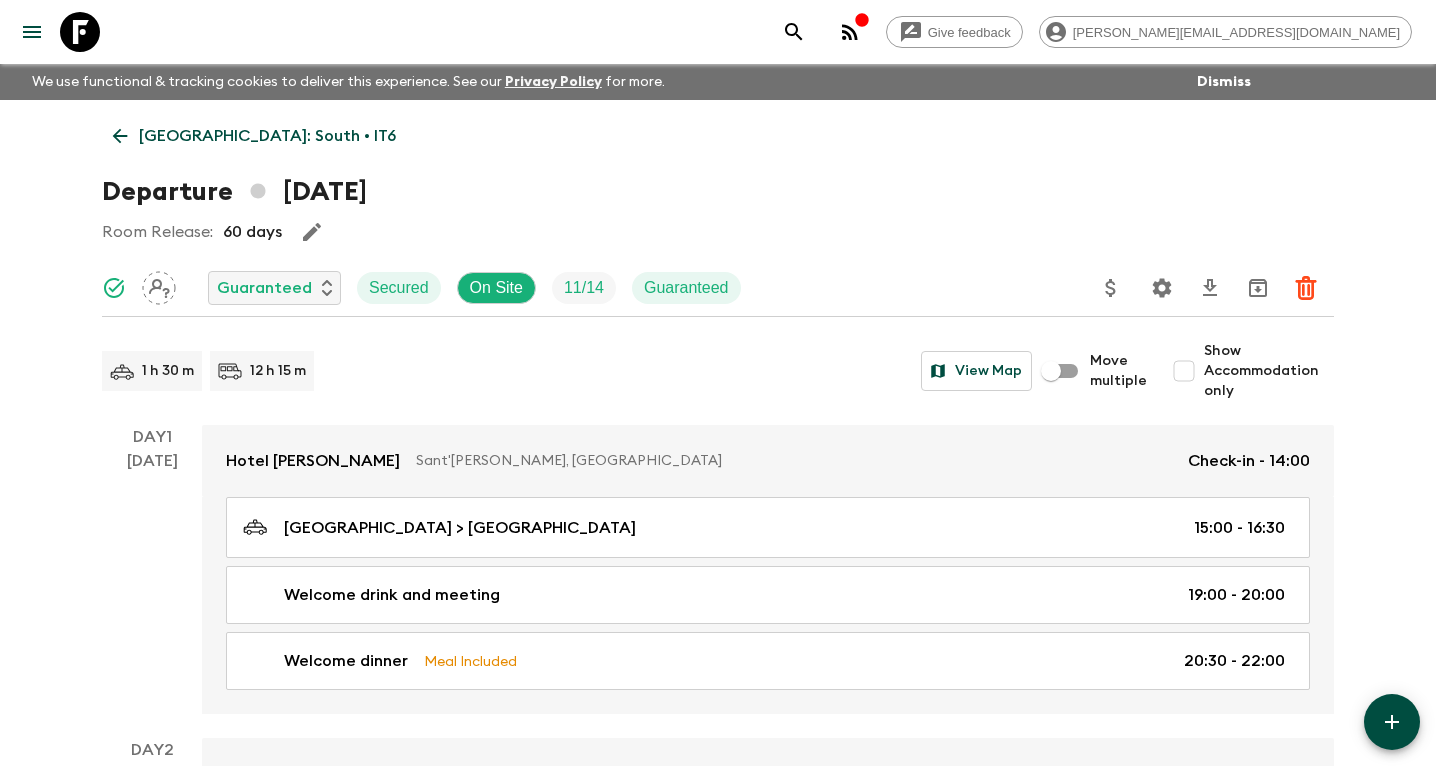 click on "[GEOGRAPHIC_DATA]: South • IT6" at bounding box center (267, 136) 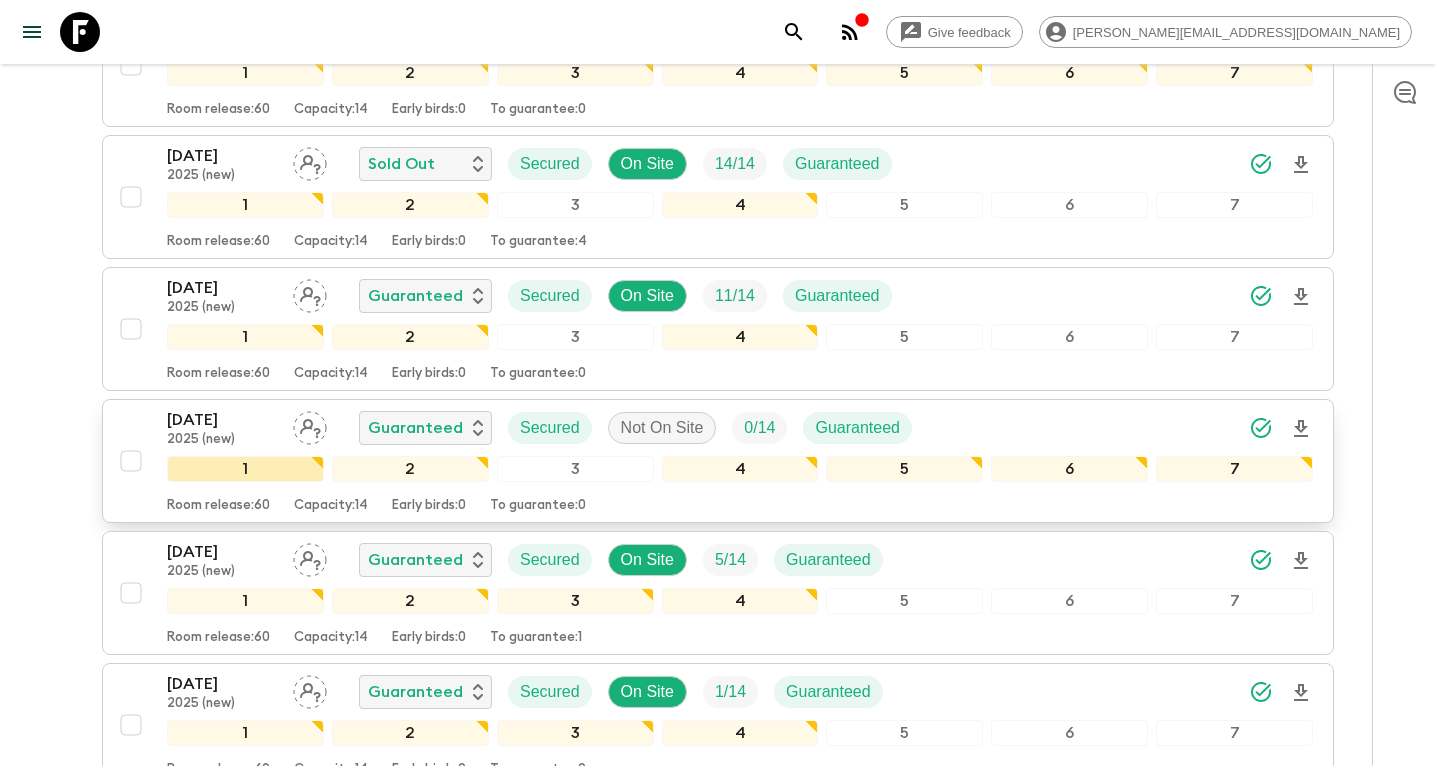 scroll, scrollTop: 1426, scrollLeft: 0, axis: vertical 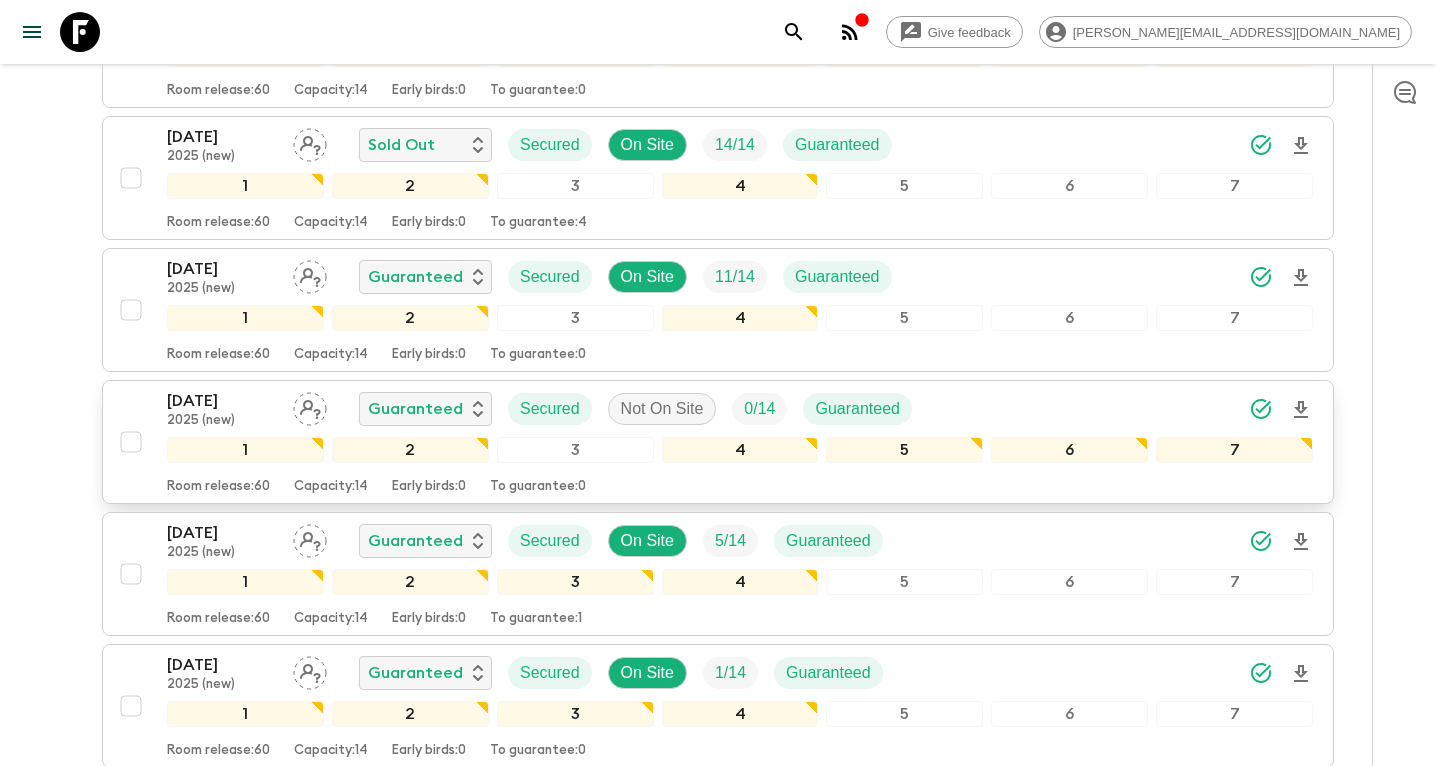 click on "[DATE]" at bounding box center (222, 401) 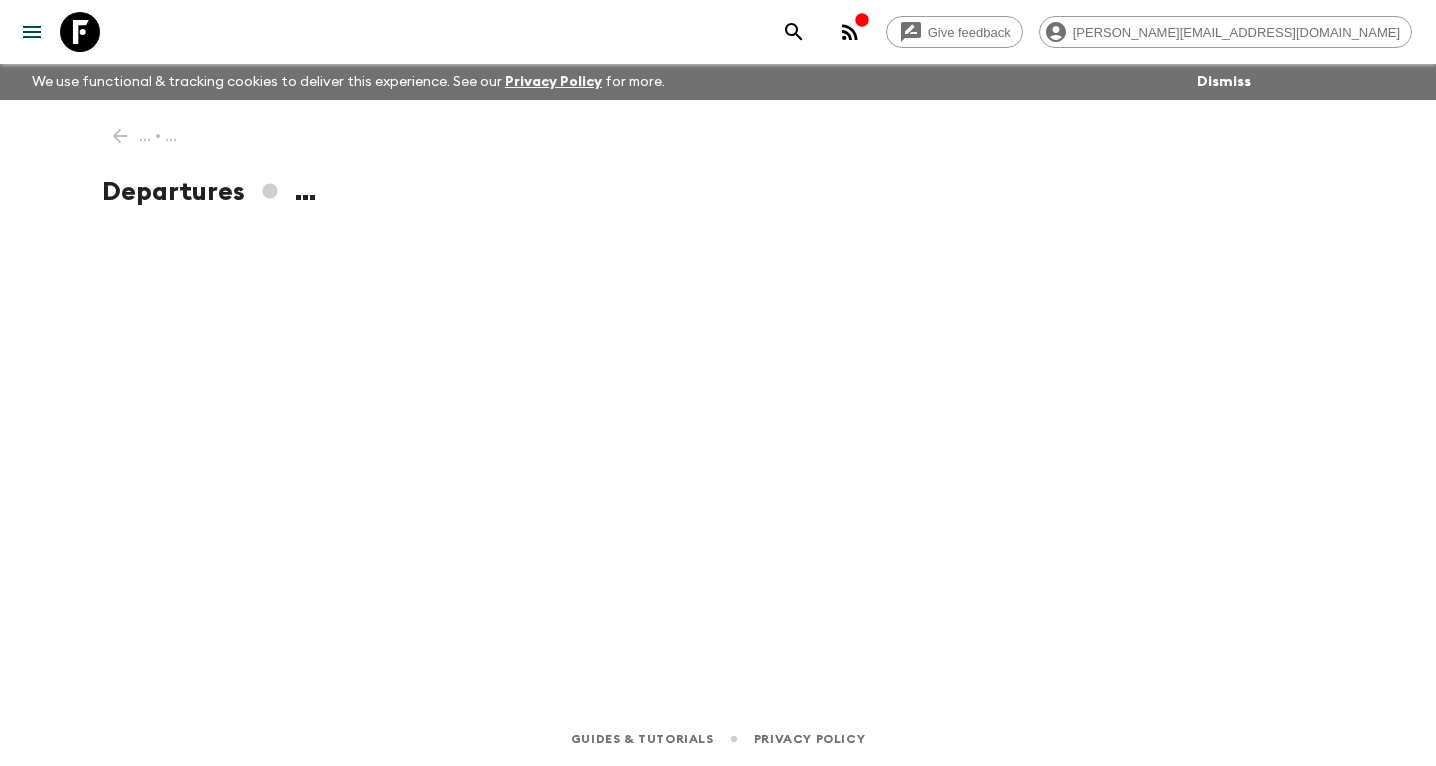 scroll, scrollTop: 0, scrollLeft: 0, axis: both 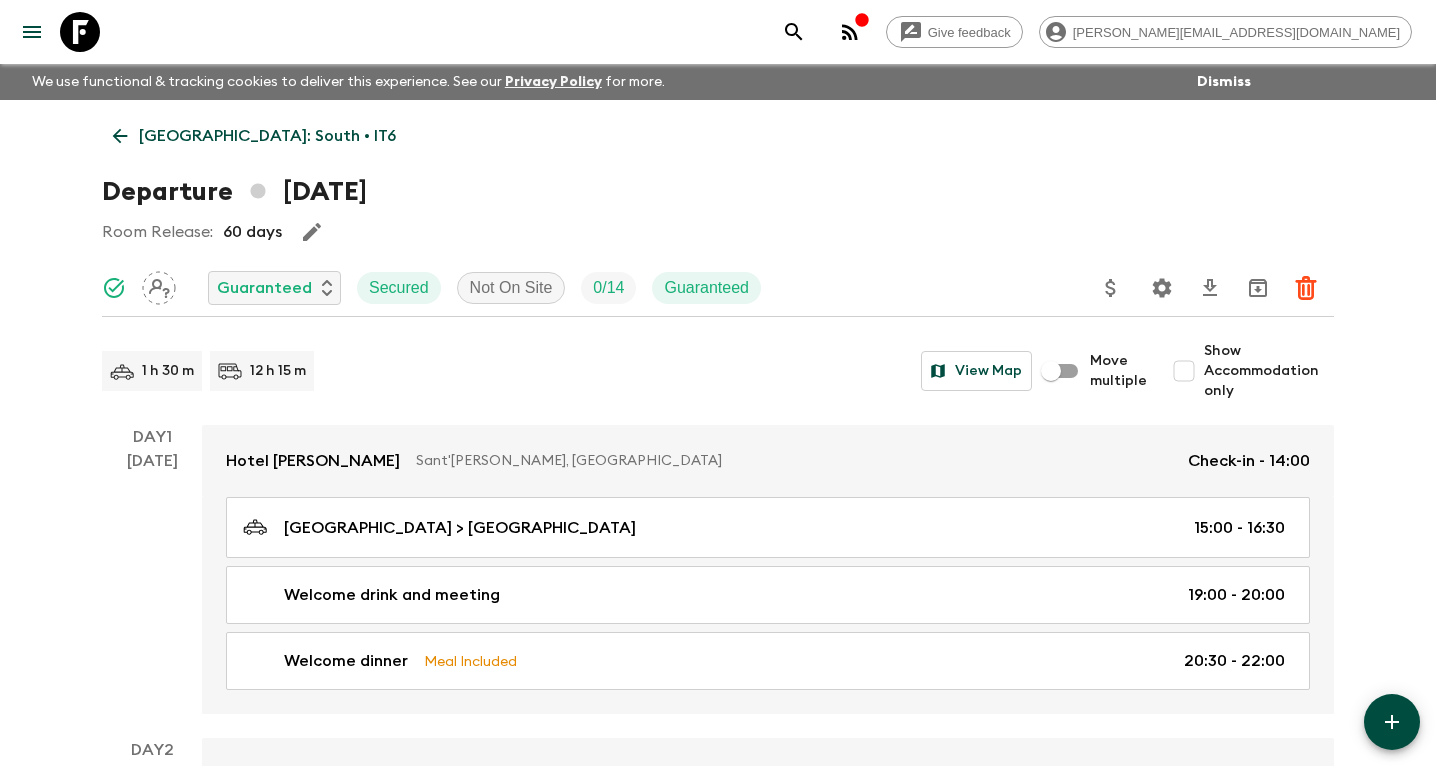 click on "[GEOGRAPHIC_DATA]: South • IT6" at bounding box center (267, 136) 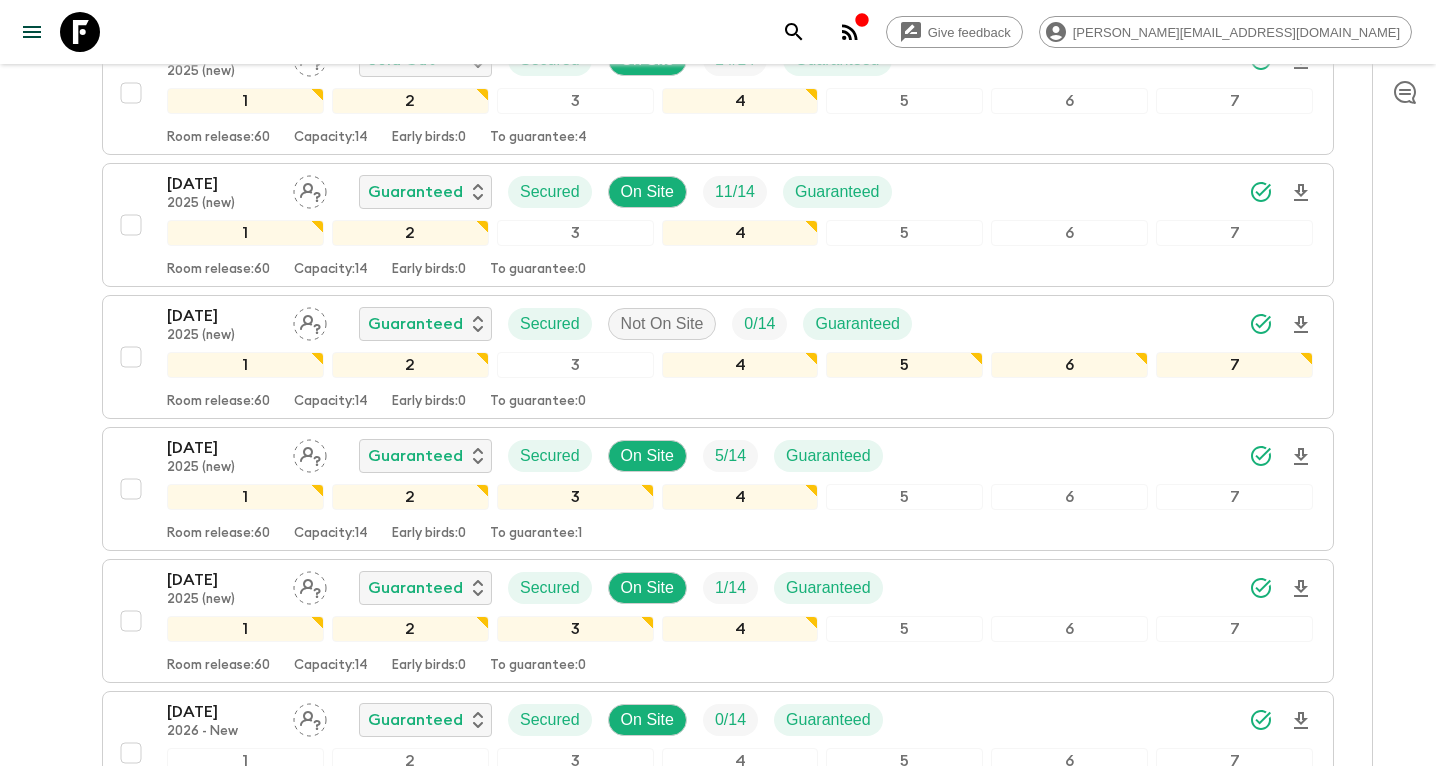 scroll, scrollTop: 1515, scrollLeft: 0, axis: vertical 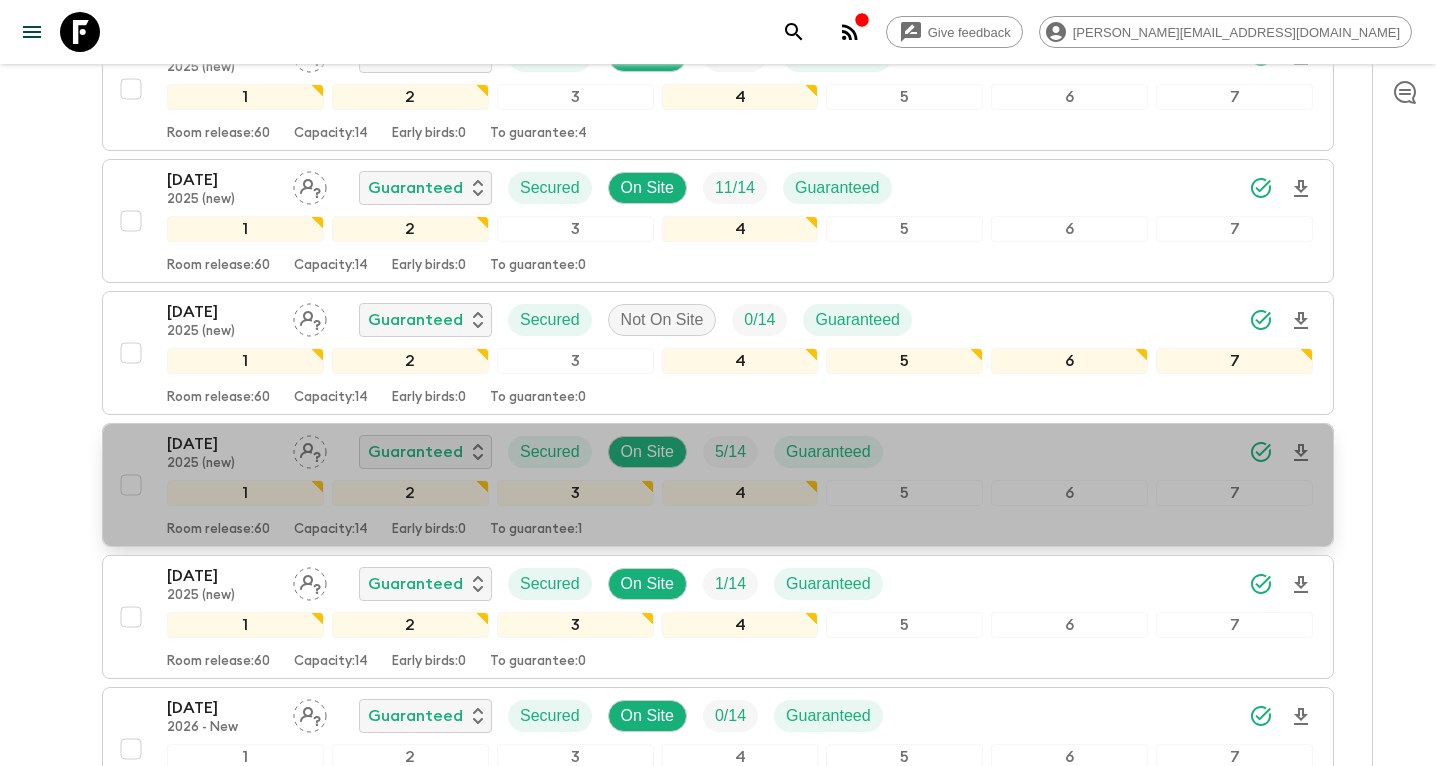 click on "[DATE]" at bounding box center [222, 444] 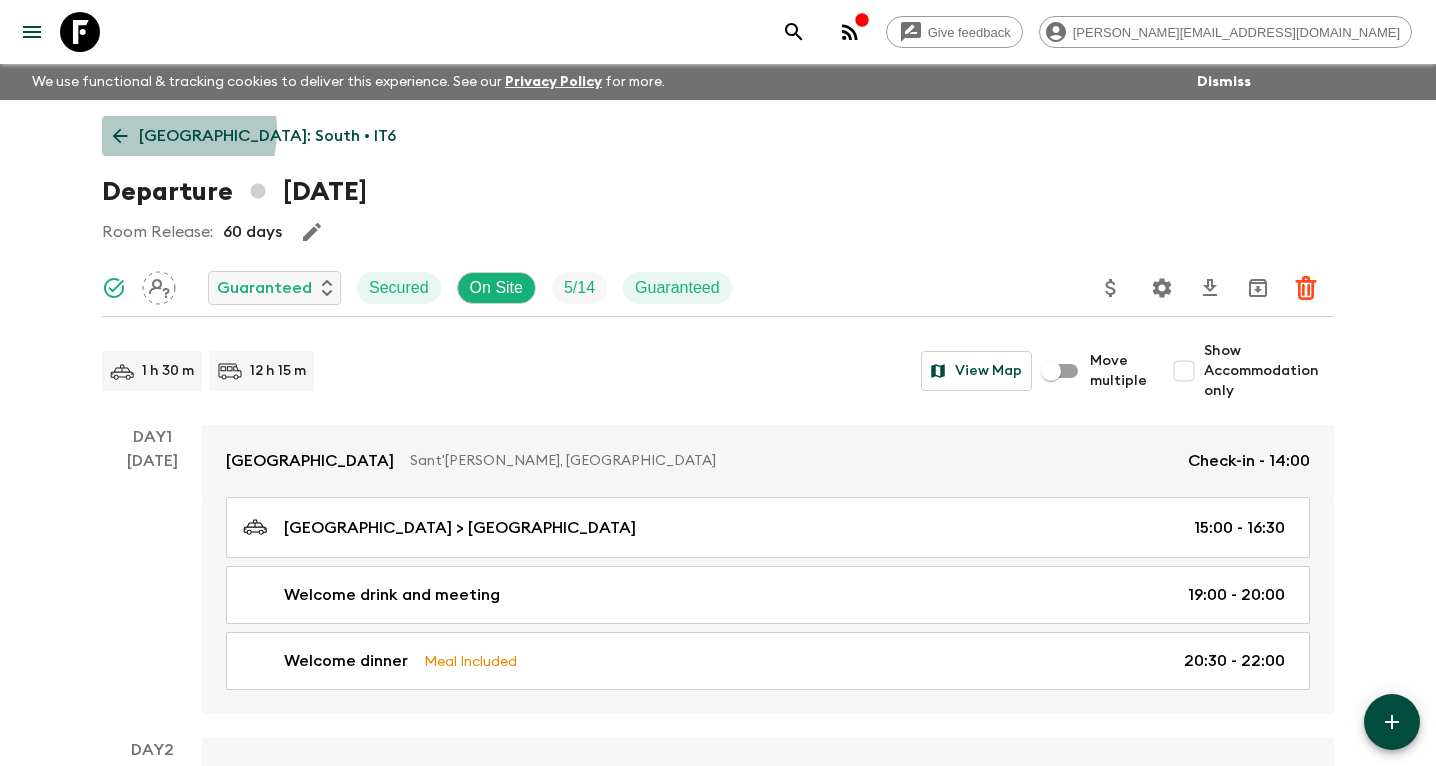 click on "[GEOGRAPHIC_DATA]: South • IT6" at bounding box center [267, 136] 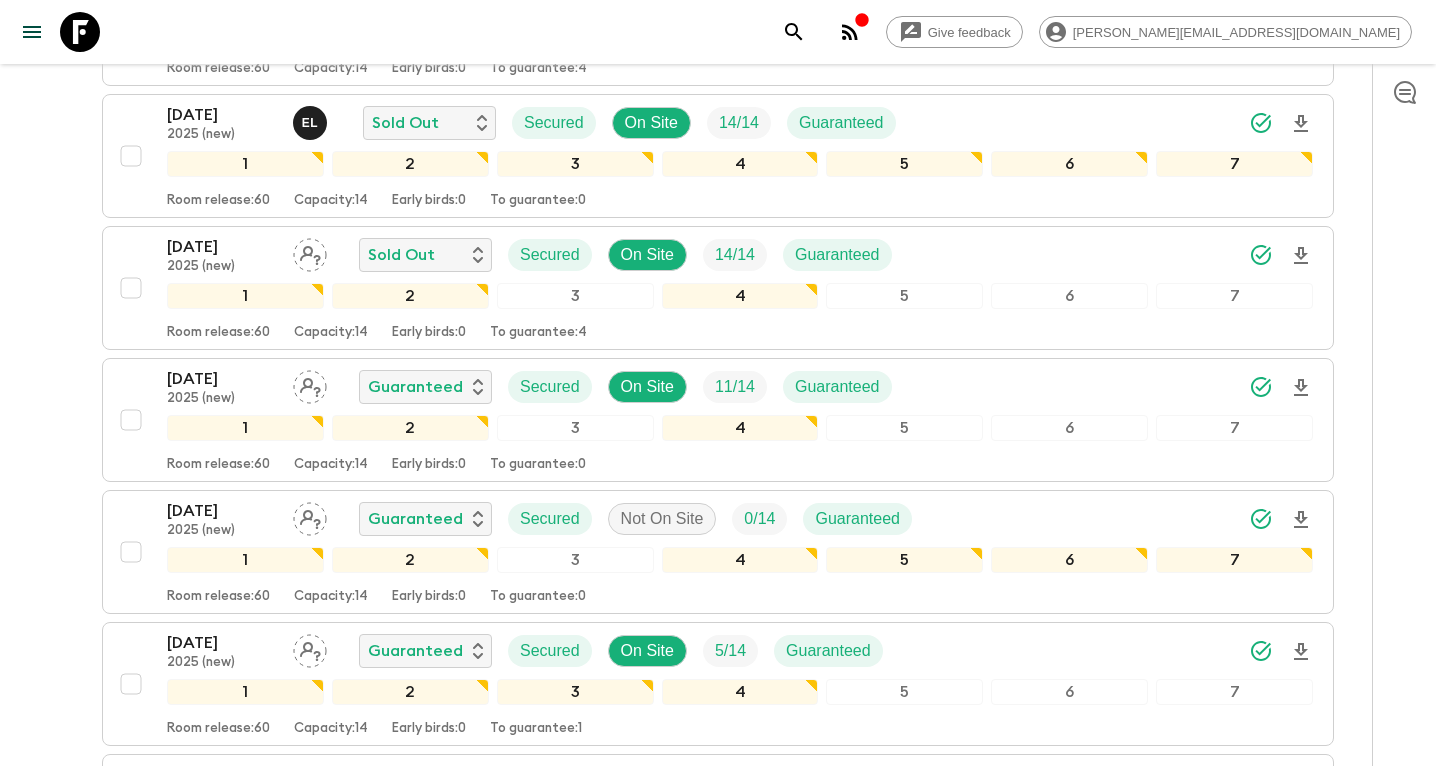 scroll, scrollTop: 1318, scrollLeft: 0, axis: vertical 